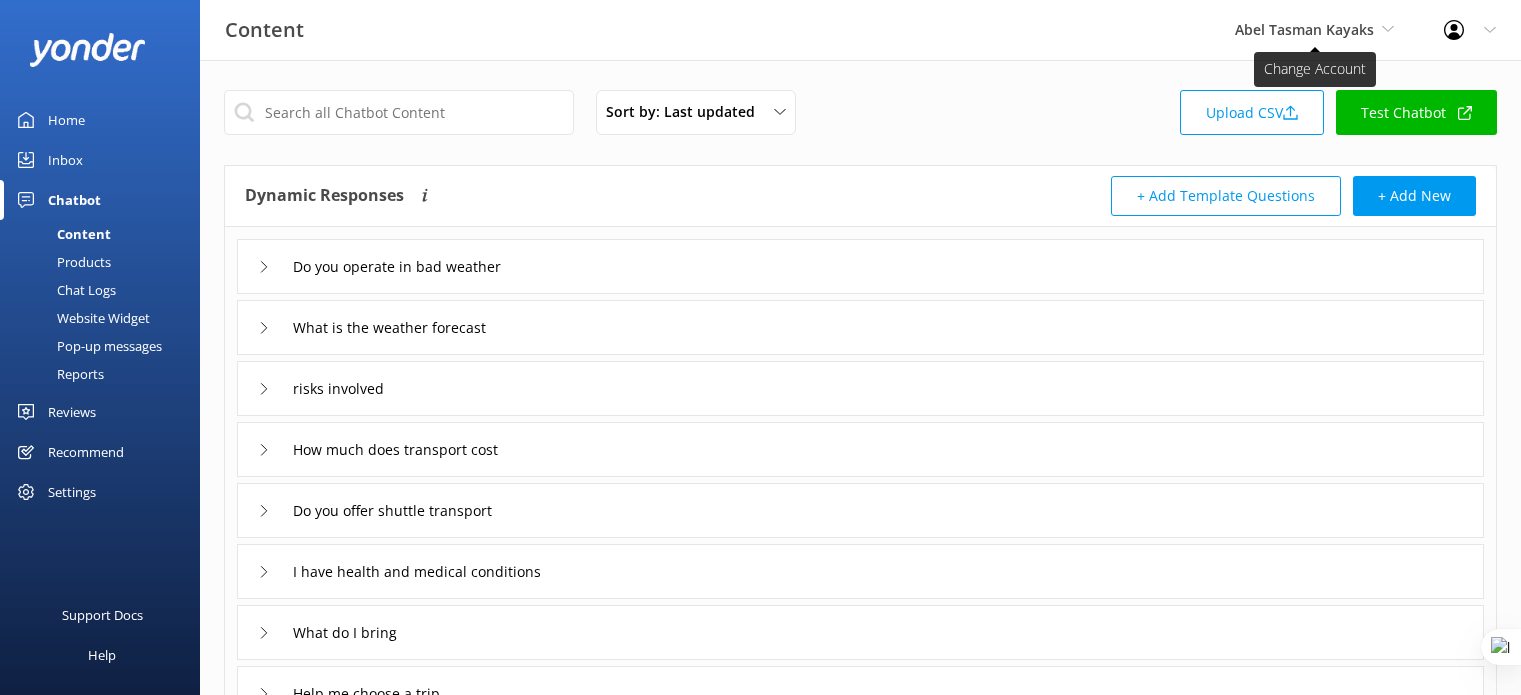 scroll, scrollTop: 0, scrollLeft: 0, axis: both 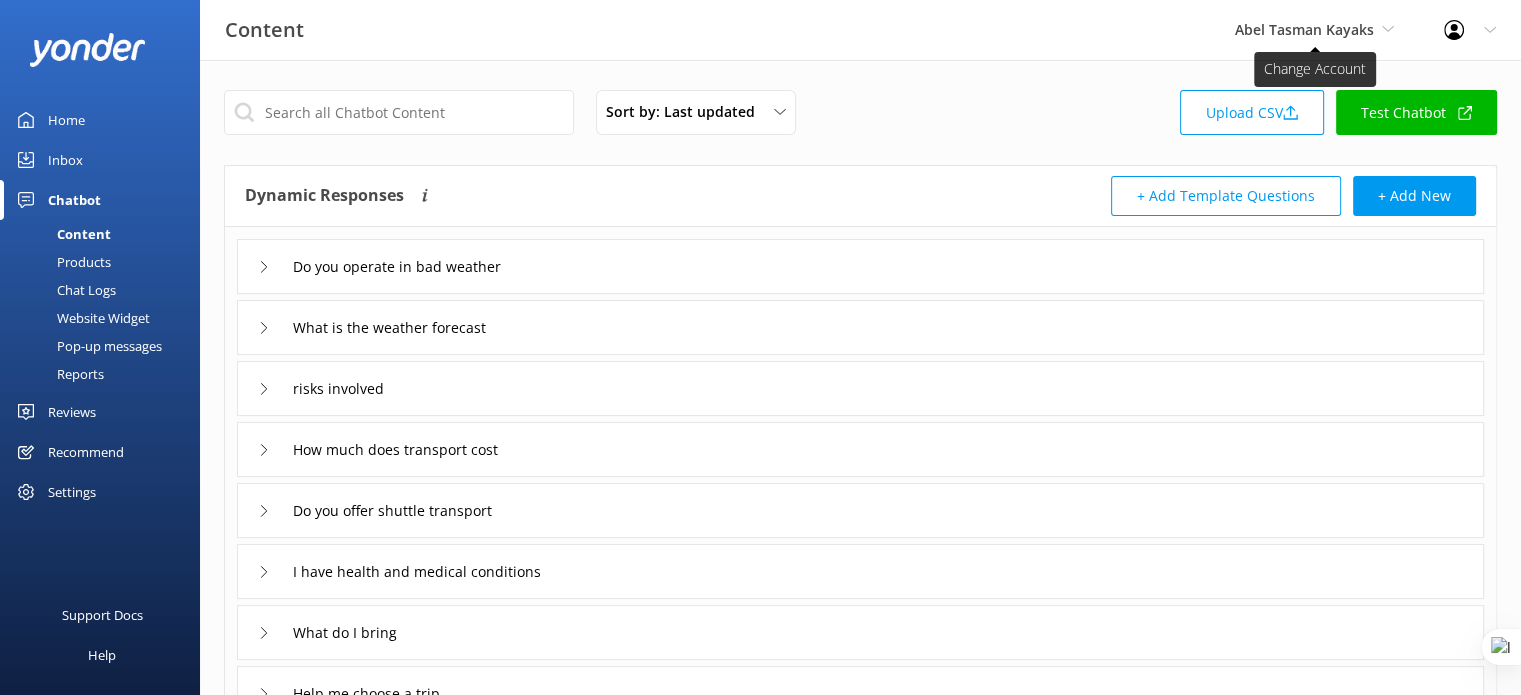 click on "Abel Tasman Kayaks" at bounding box center [1304, 29] 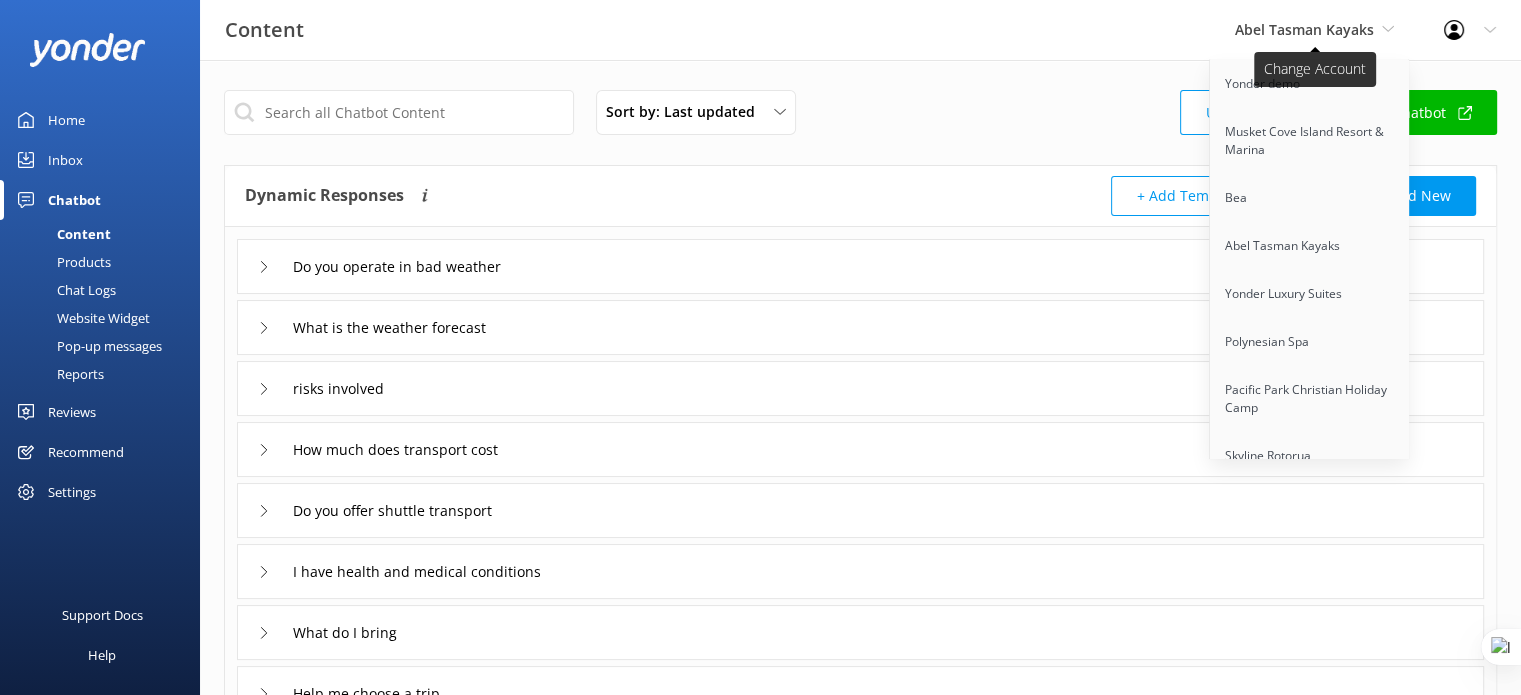 scroll, scrollTop: 6082, scrollLeft: 0, axis: vertical 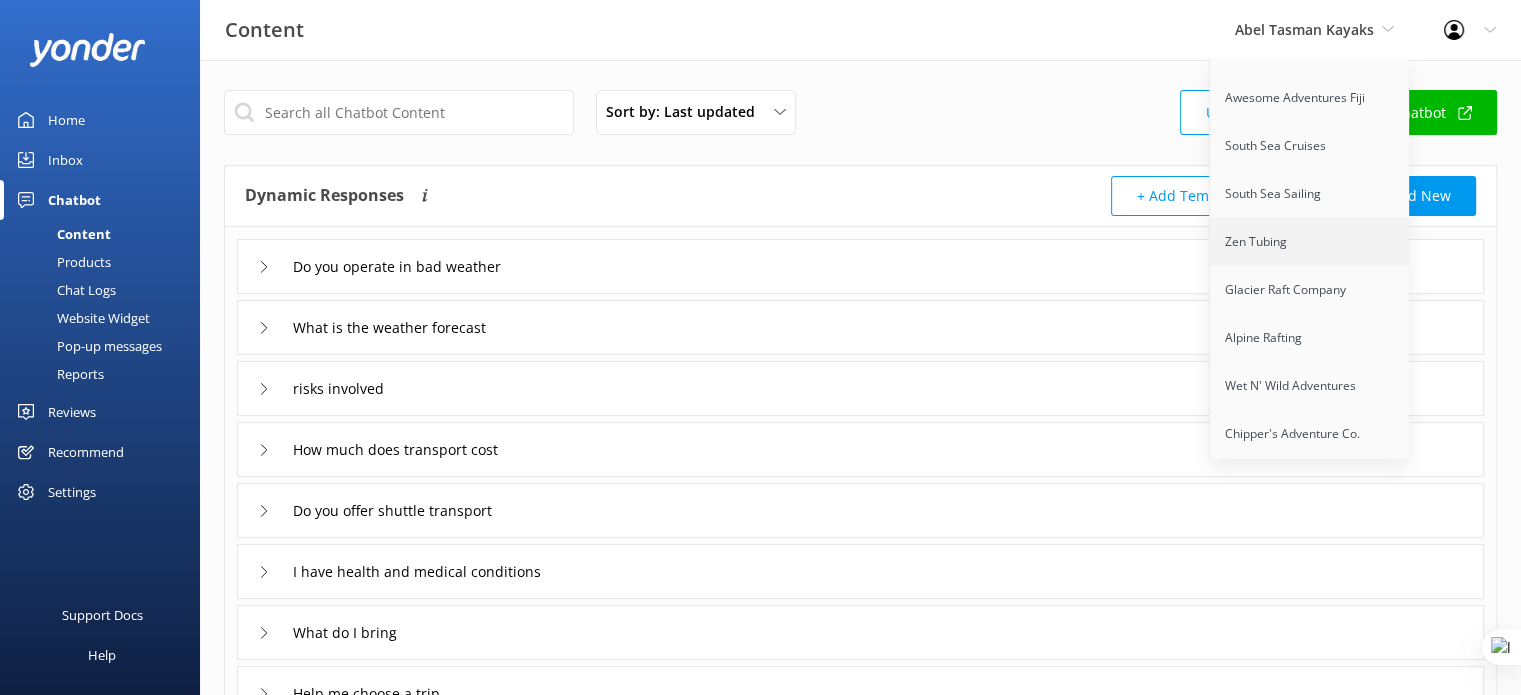 click on "Zen Tubing" at bounding box center [1310, 242] 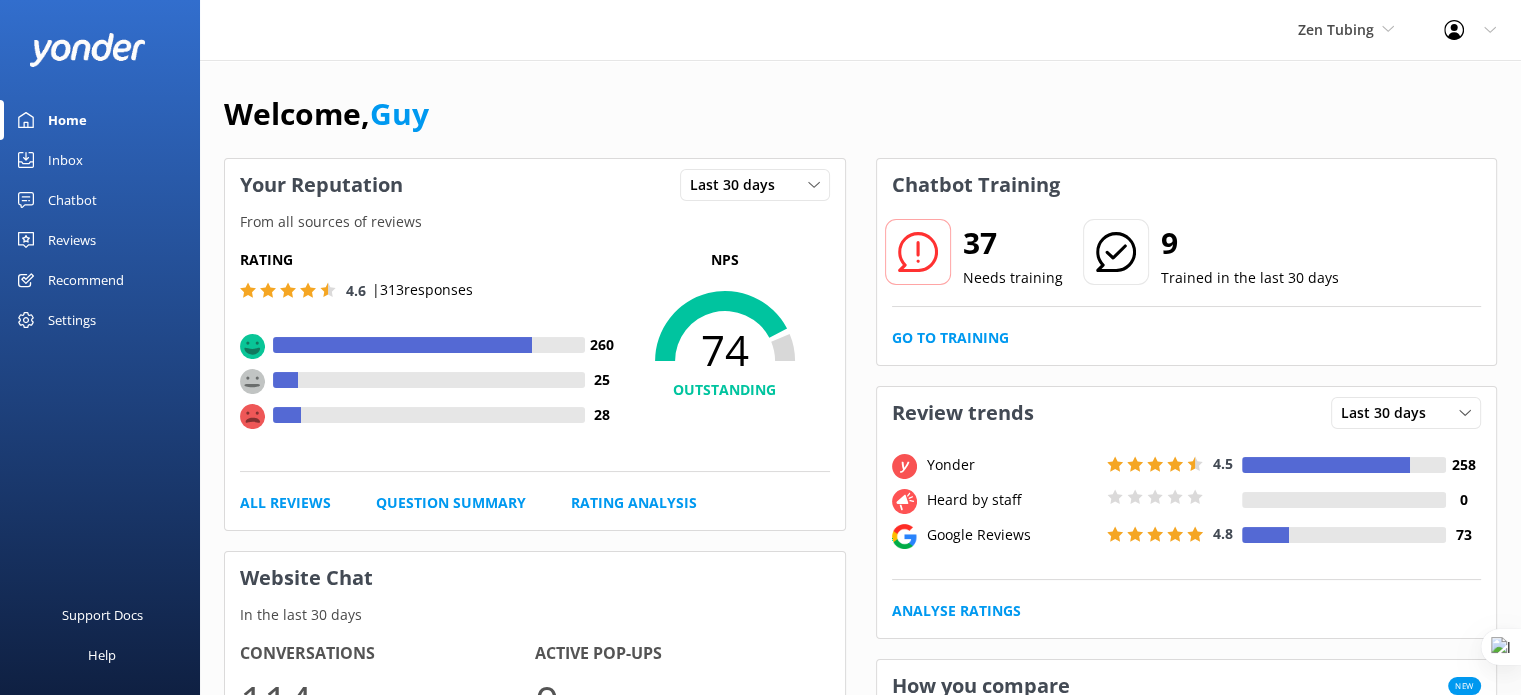 click on "Reviews" at bounding box center [72, 240] 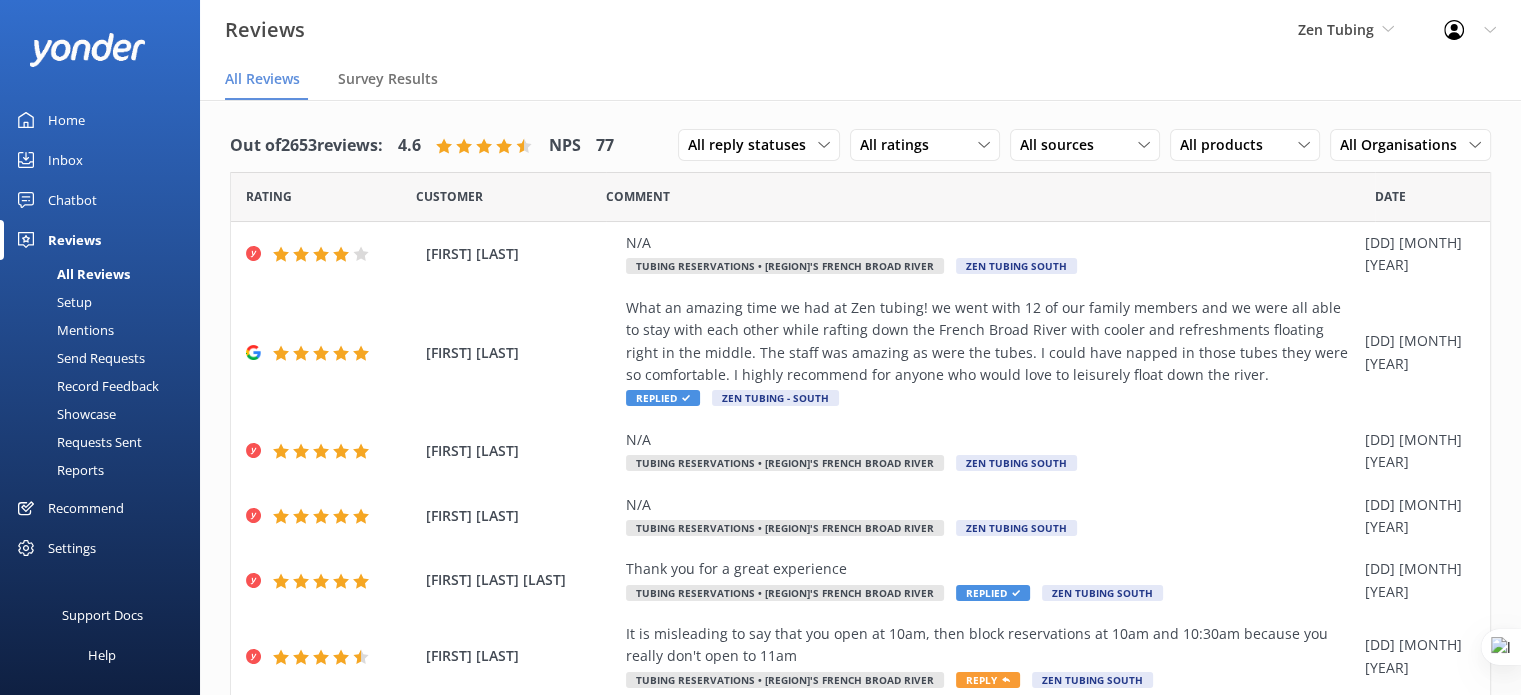 click on "Reports" at bounding box center (58, 470) 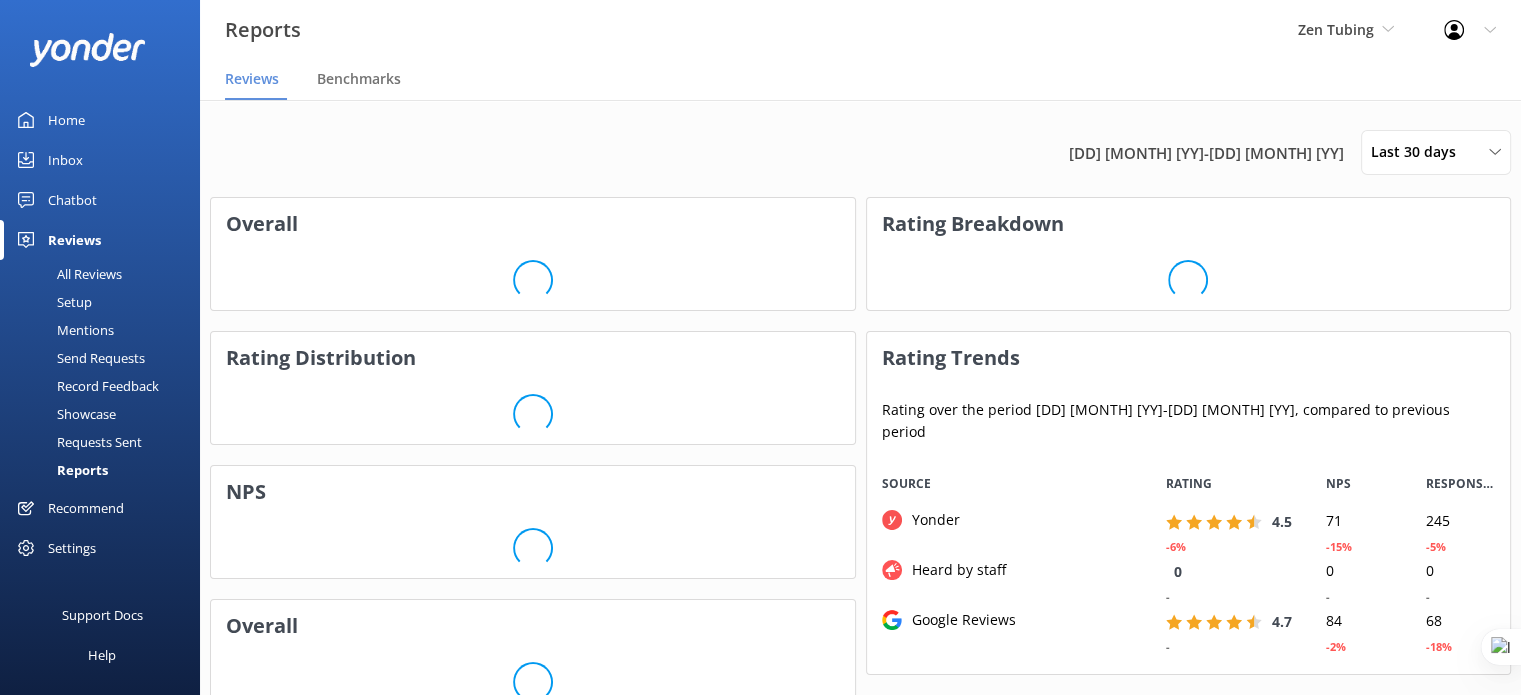 scroll, scrollTop: 16, scrollLeft: 16, axis: both 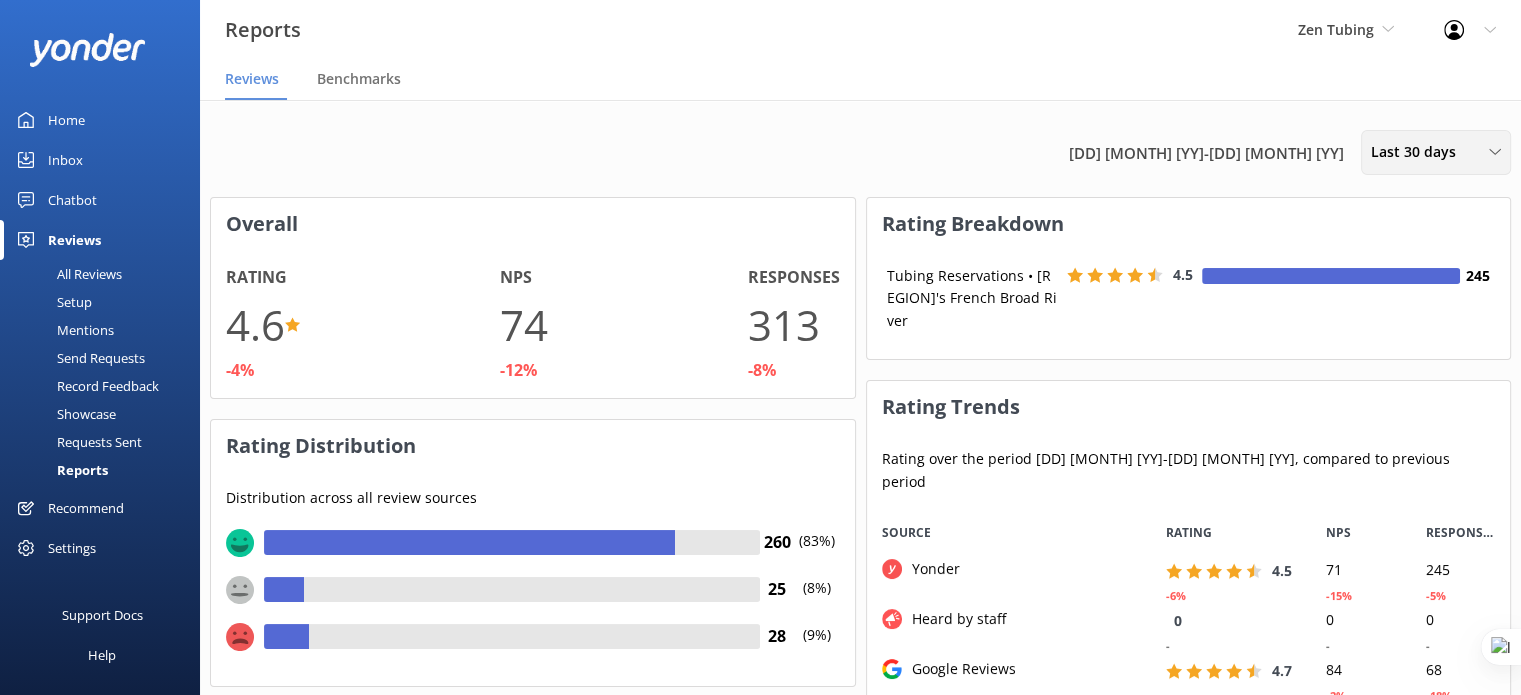 click on "Last 30 days" at bounding box center (1419, 152) 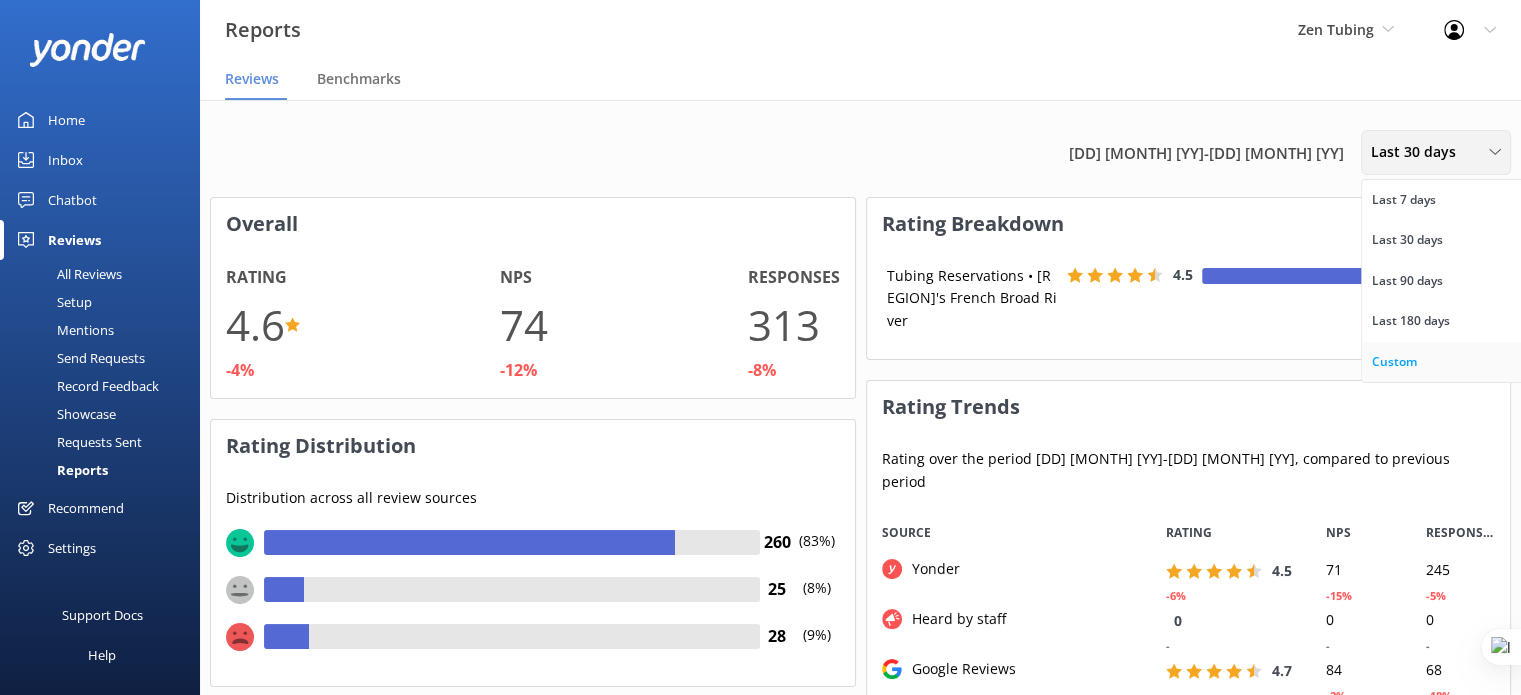 click on "Custom" at bounding box center (1394, 362) 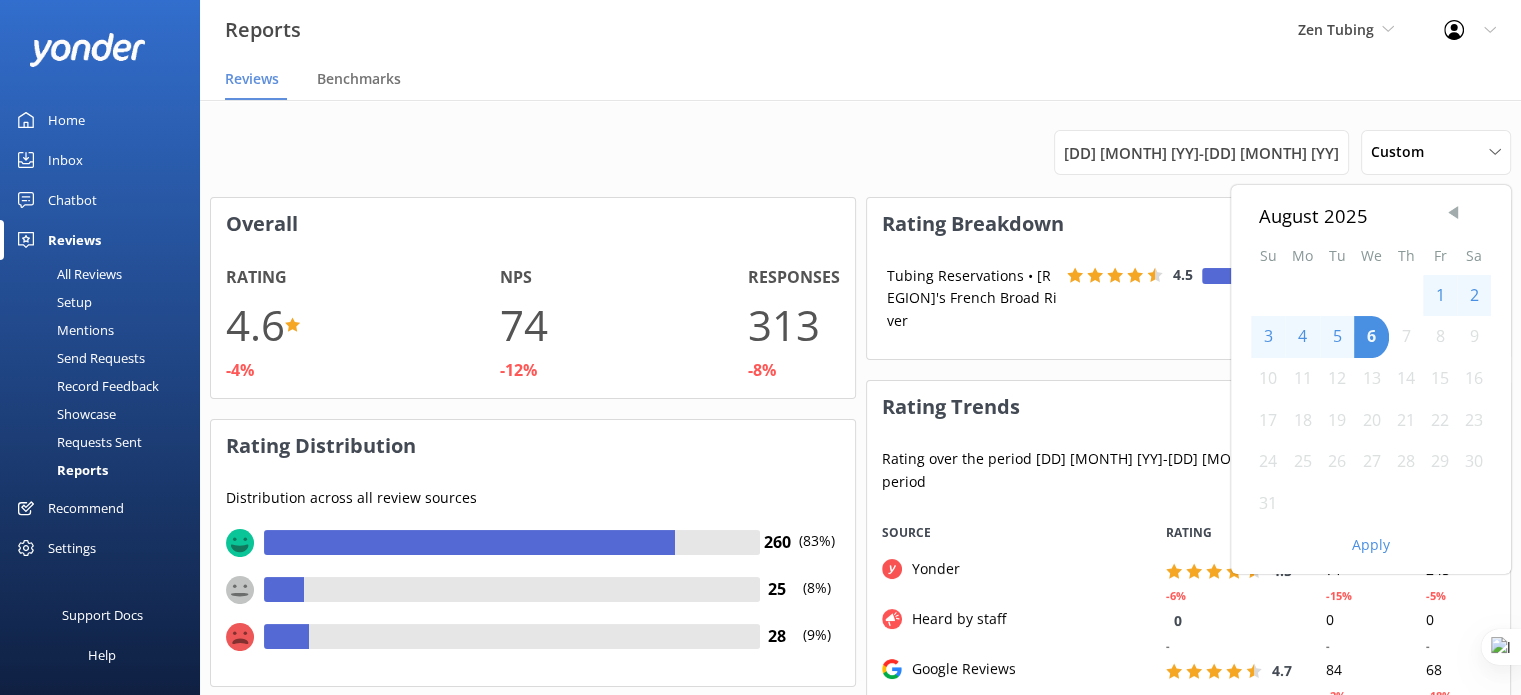 click at bounding box center (1453, 213) 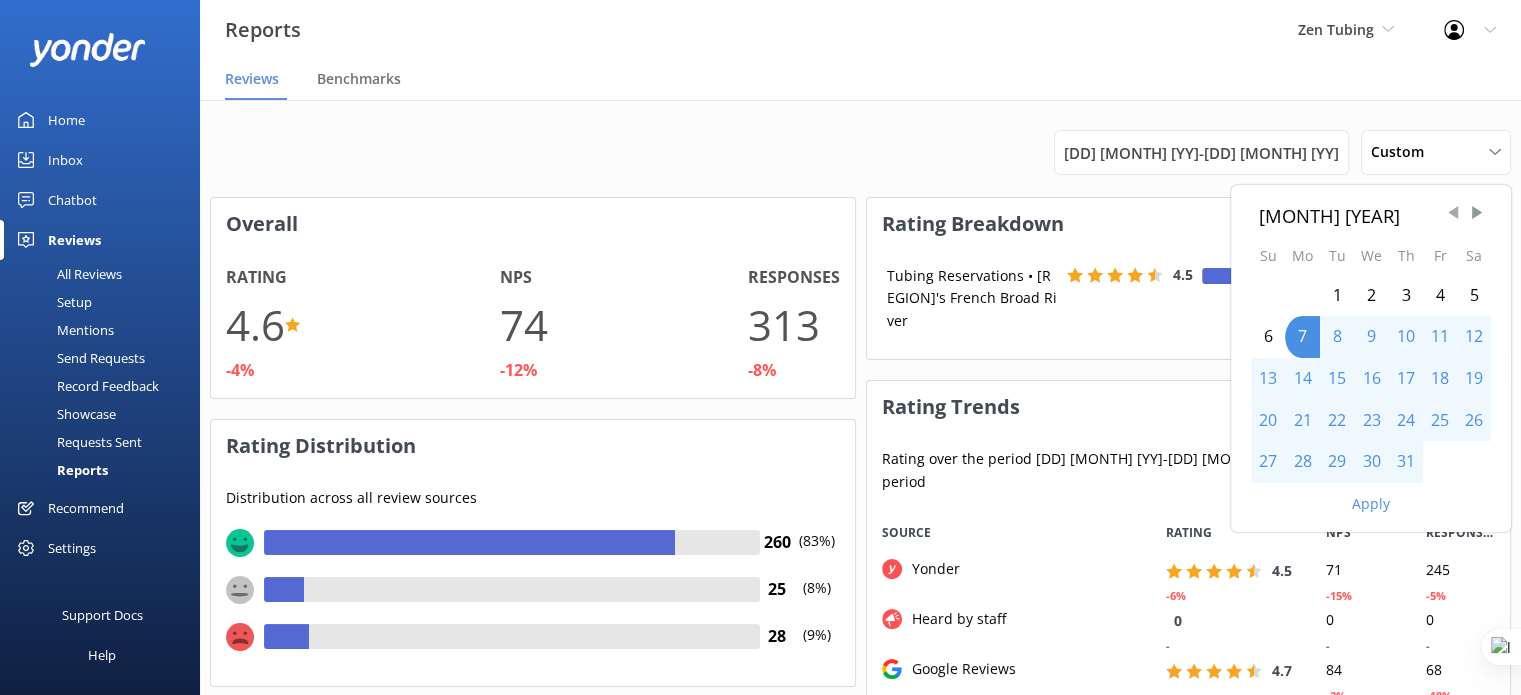click at bounding box center (1453, 213) 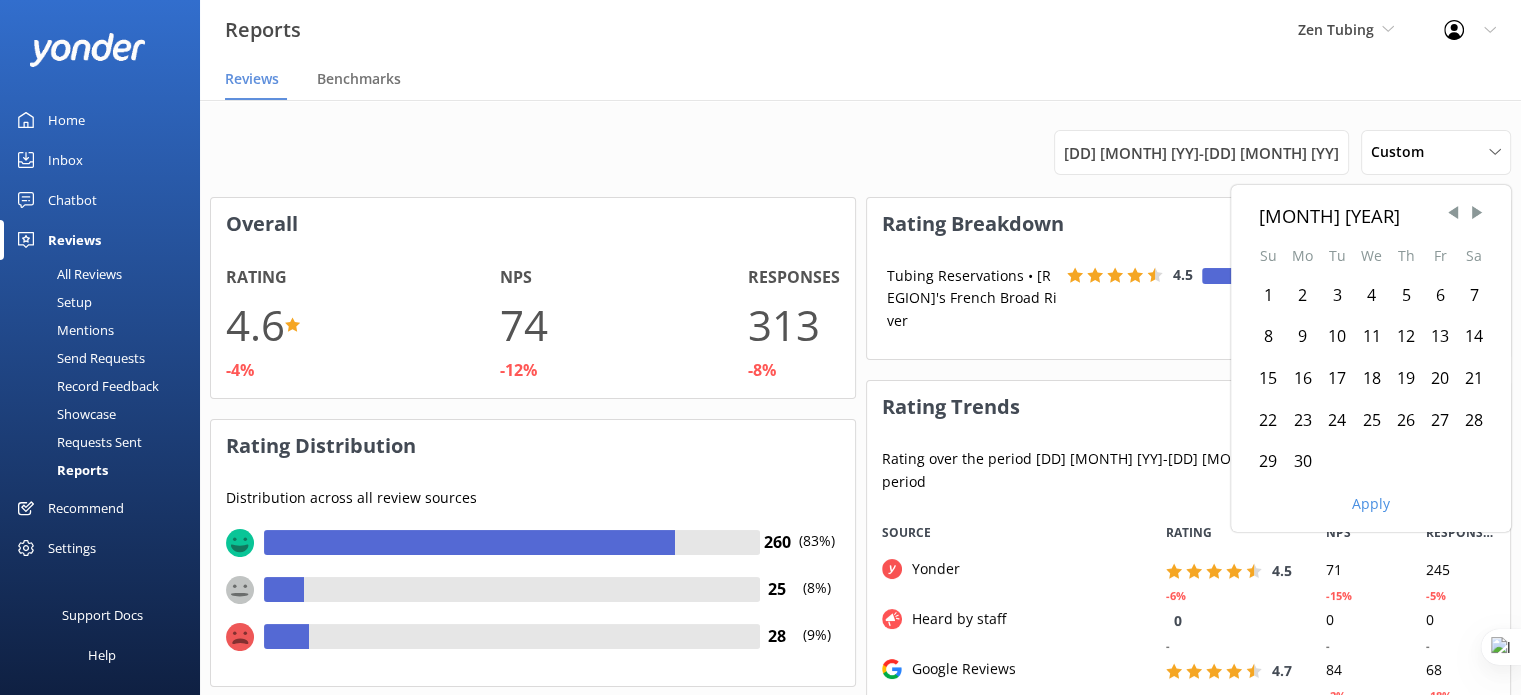 click on "1" at bounding box center [1268, 296] 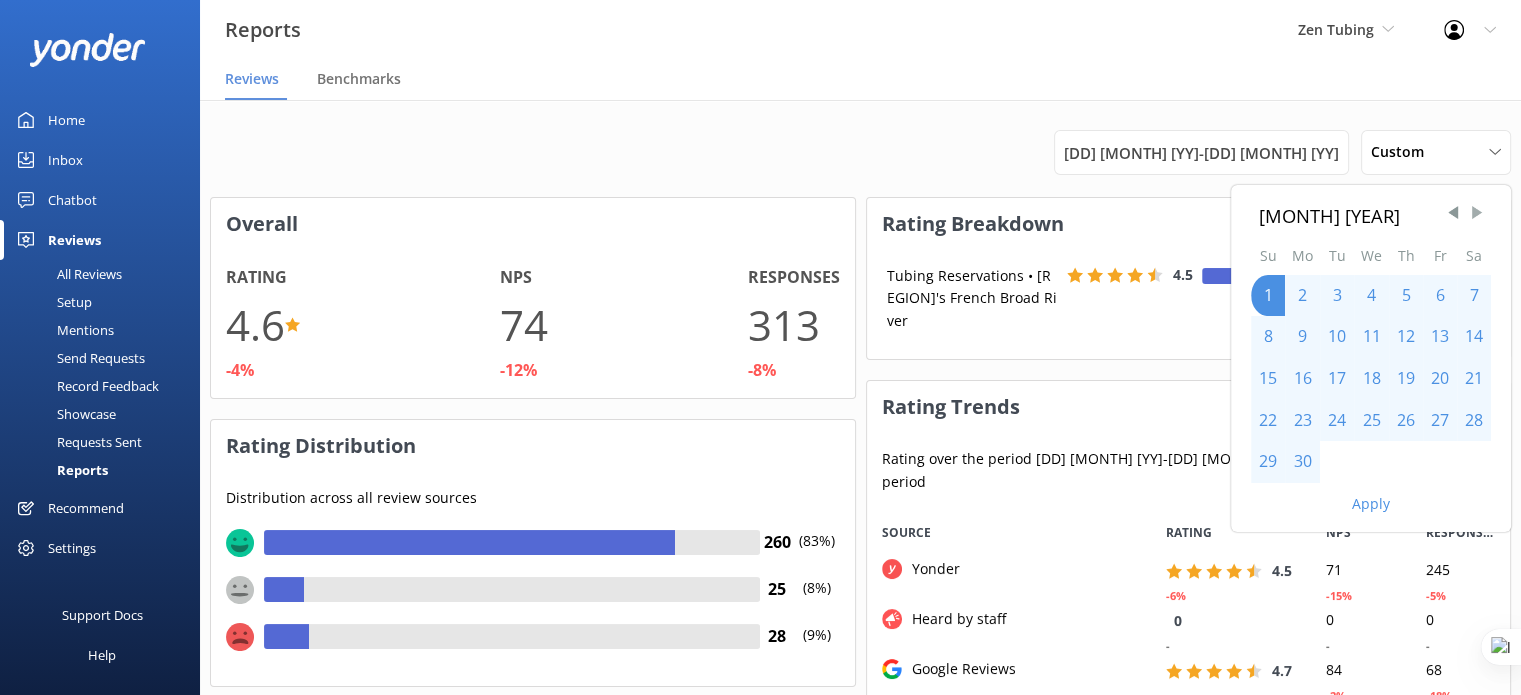 click at bounding box center (1477, 213) 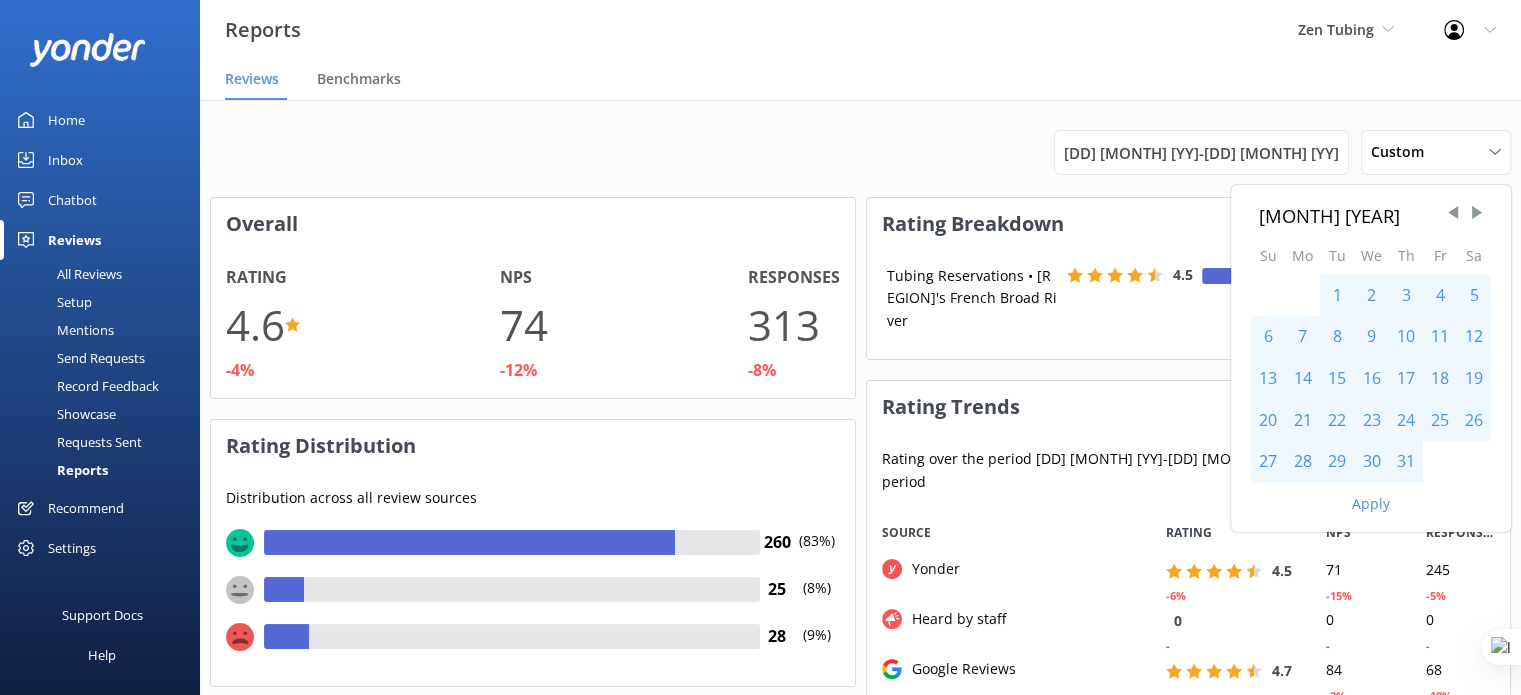 click on "31" at bounding box center (1406, 462) 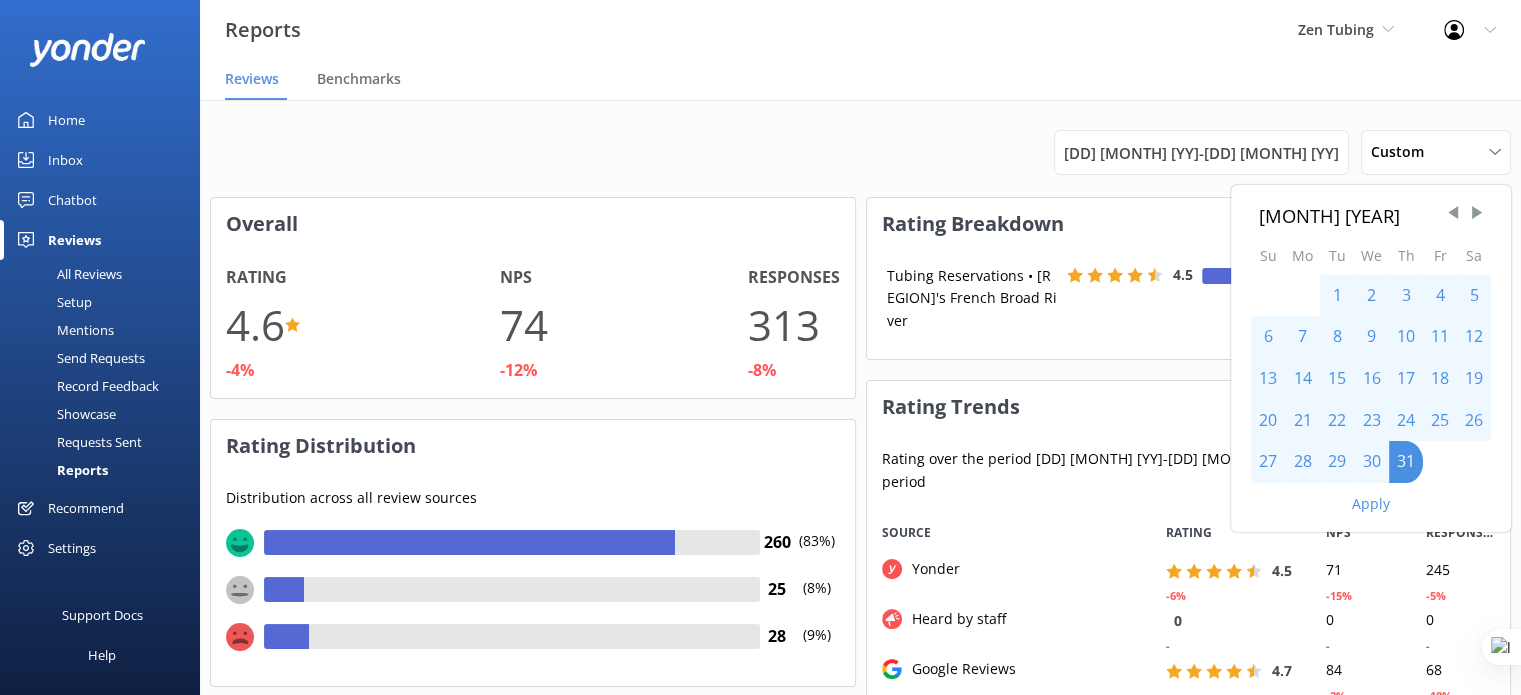 click on "Apply" at bounding box center (1371, 504) 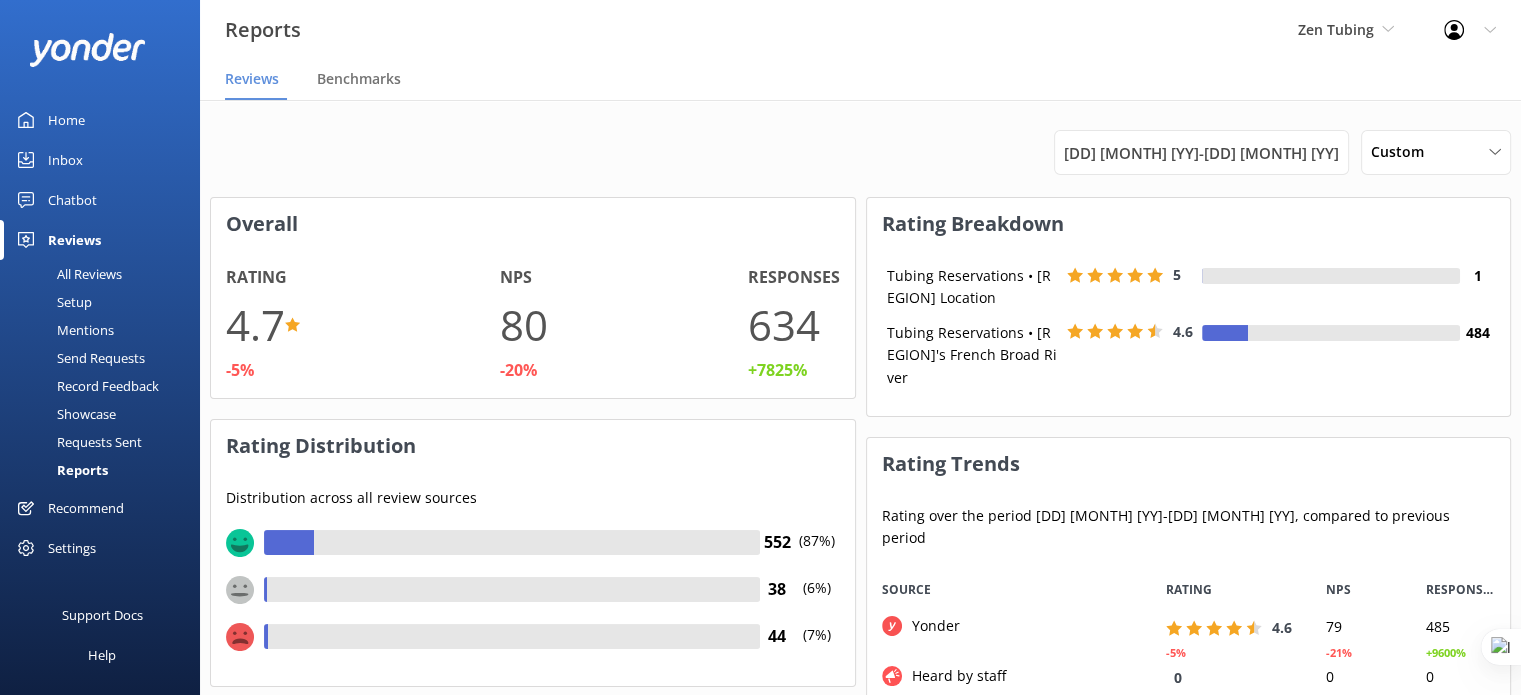 scroll, scrollTop: 16, scrollLeft: 16, axis: both 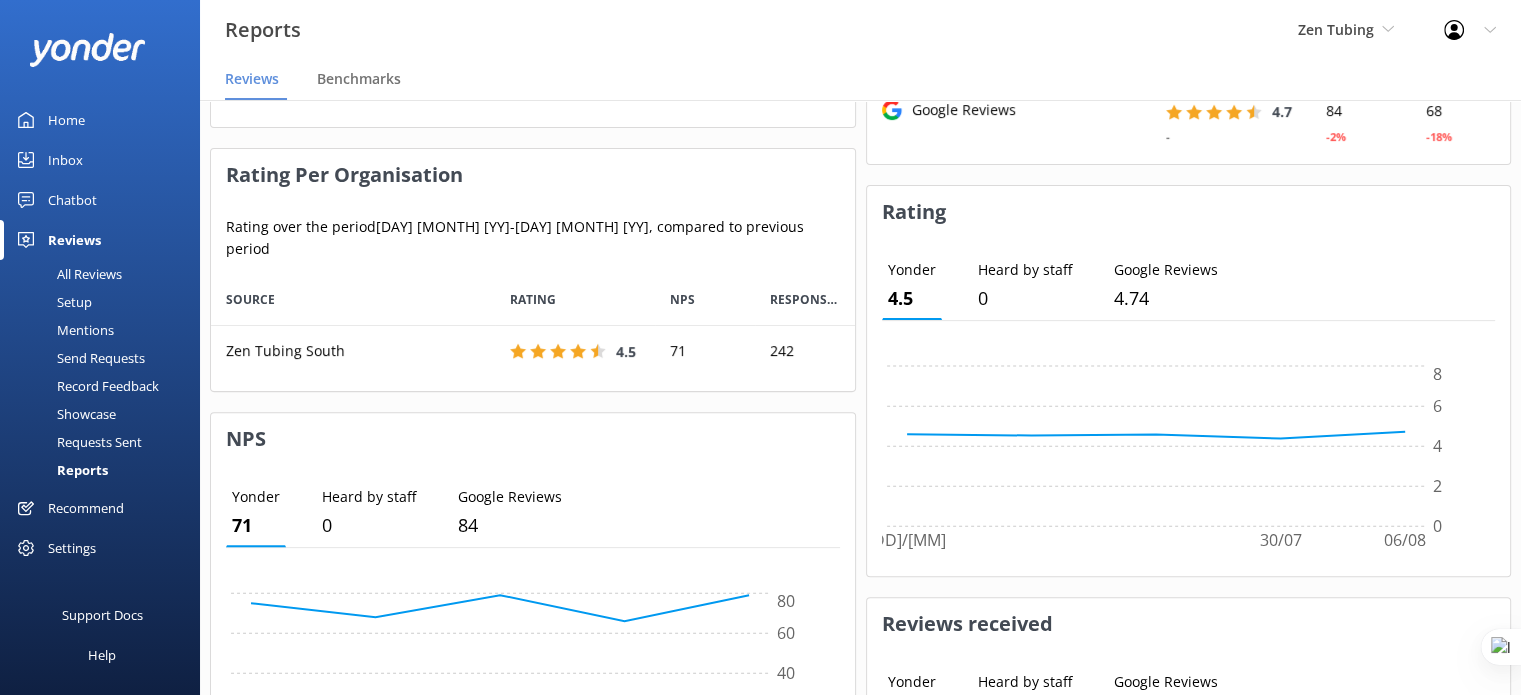 click on "Reports" at bounding box center (60, 470) 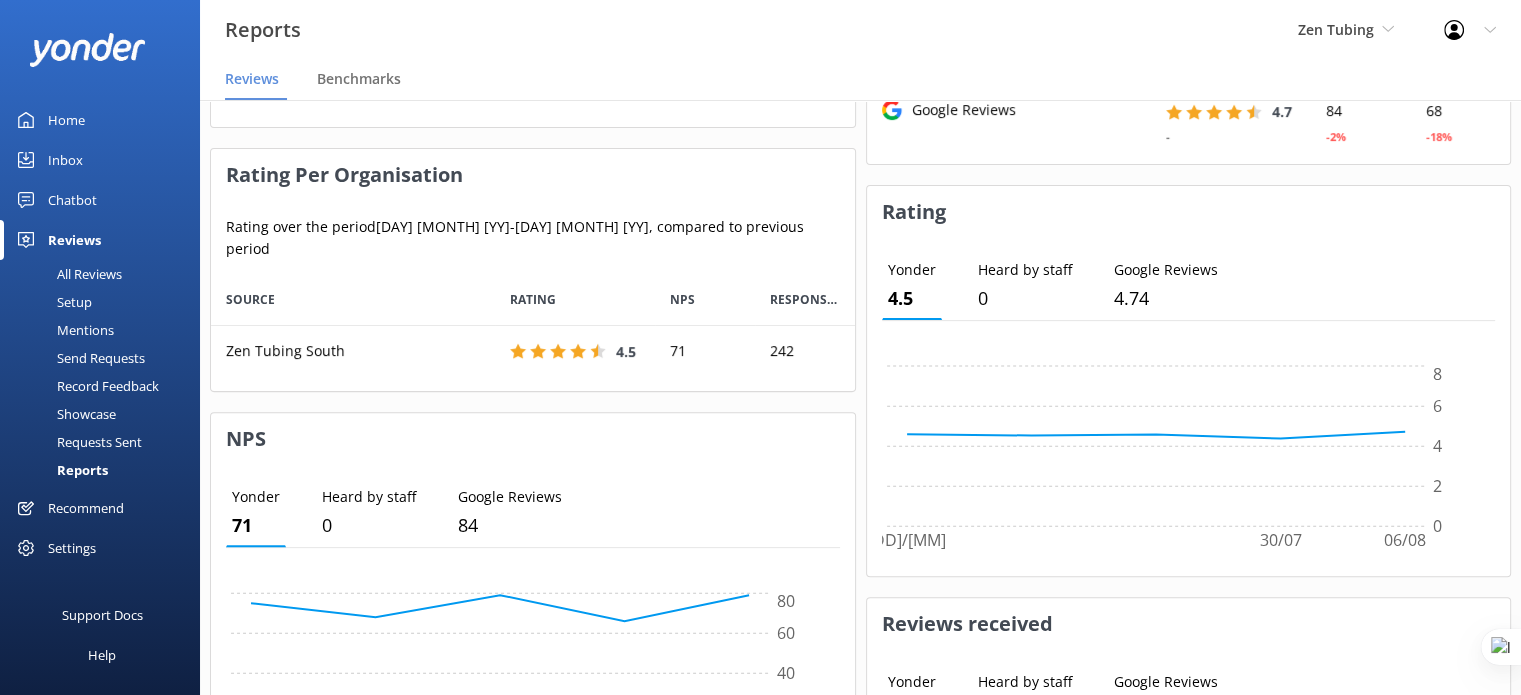 scroll, scrollTop: 0, scrollLeft: 0, axis: both 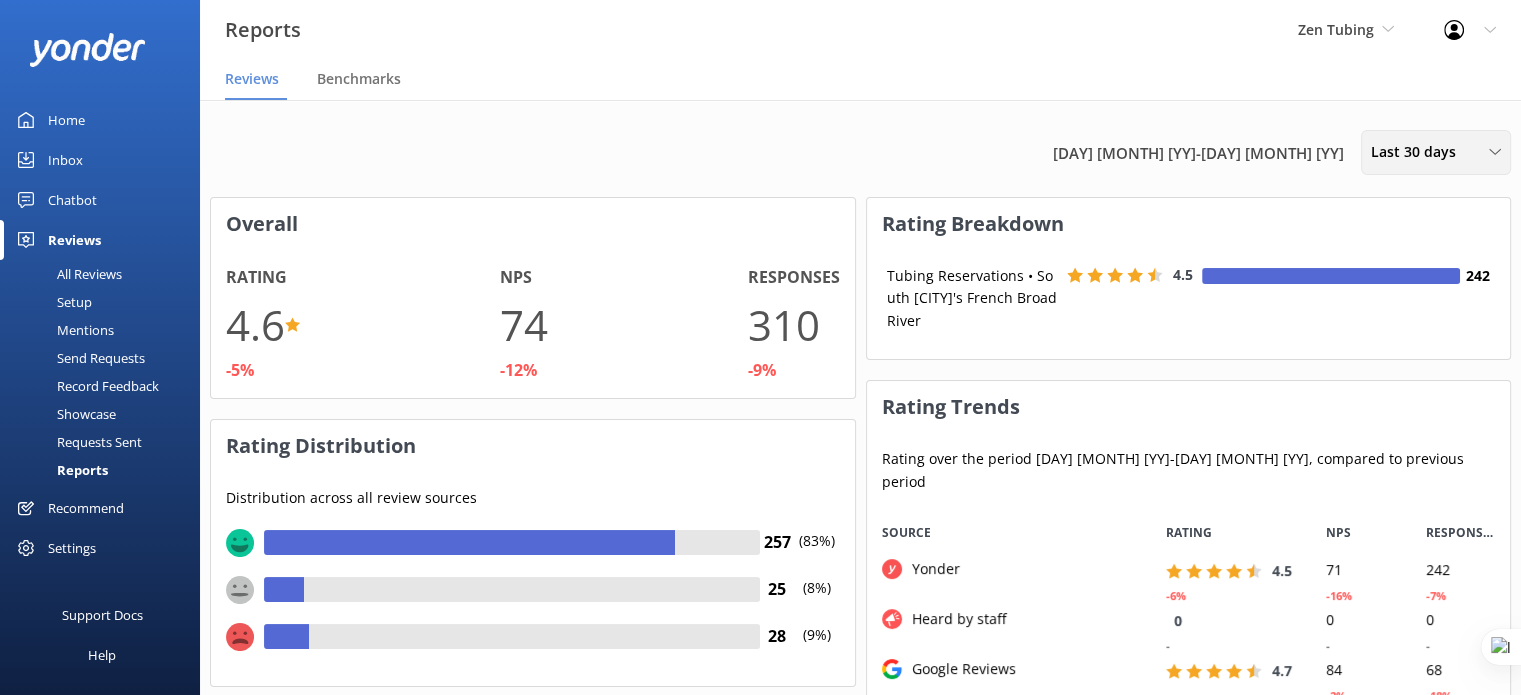 click 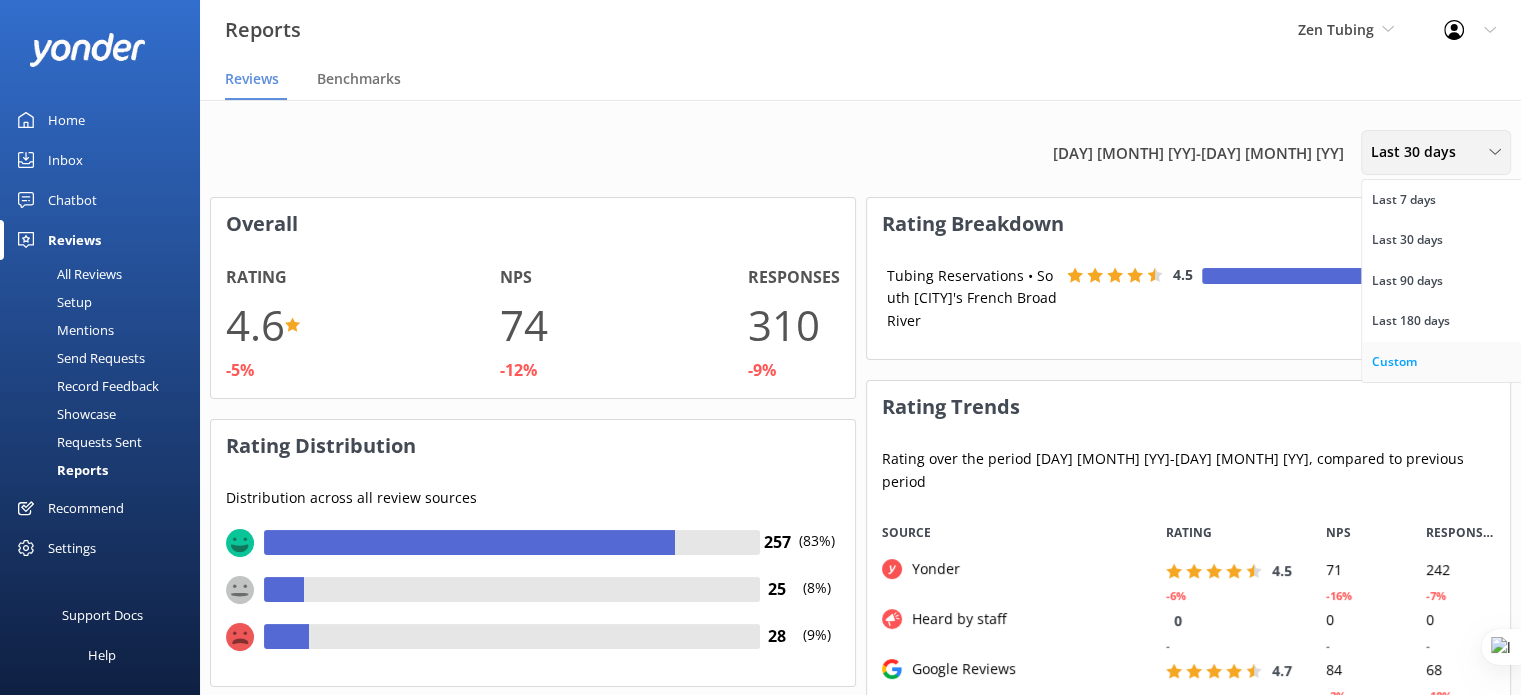 click on "Custom" at bounding box center (1394, 362) 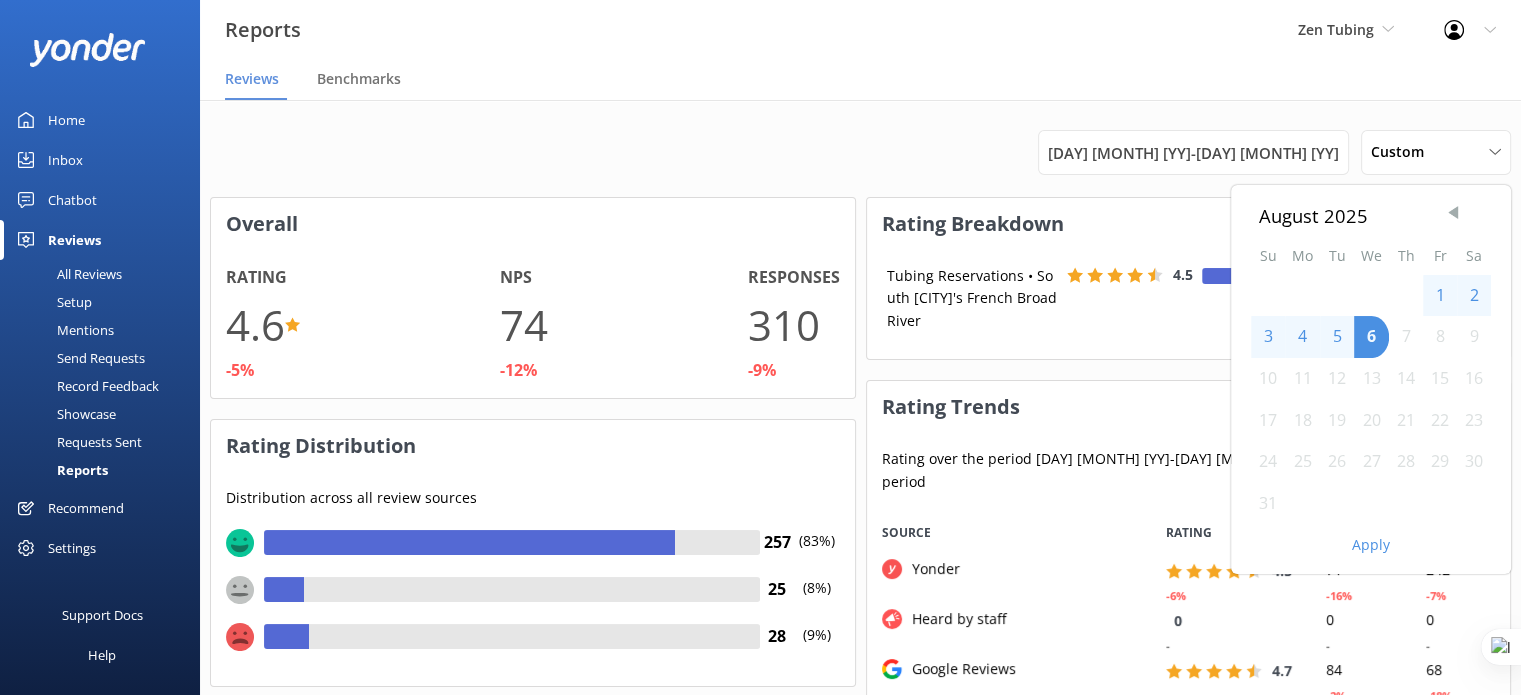 click at bounding box center (1453, 213) 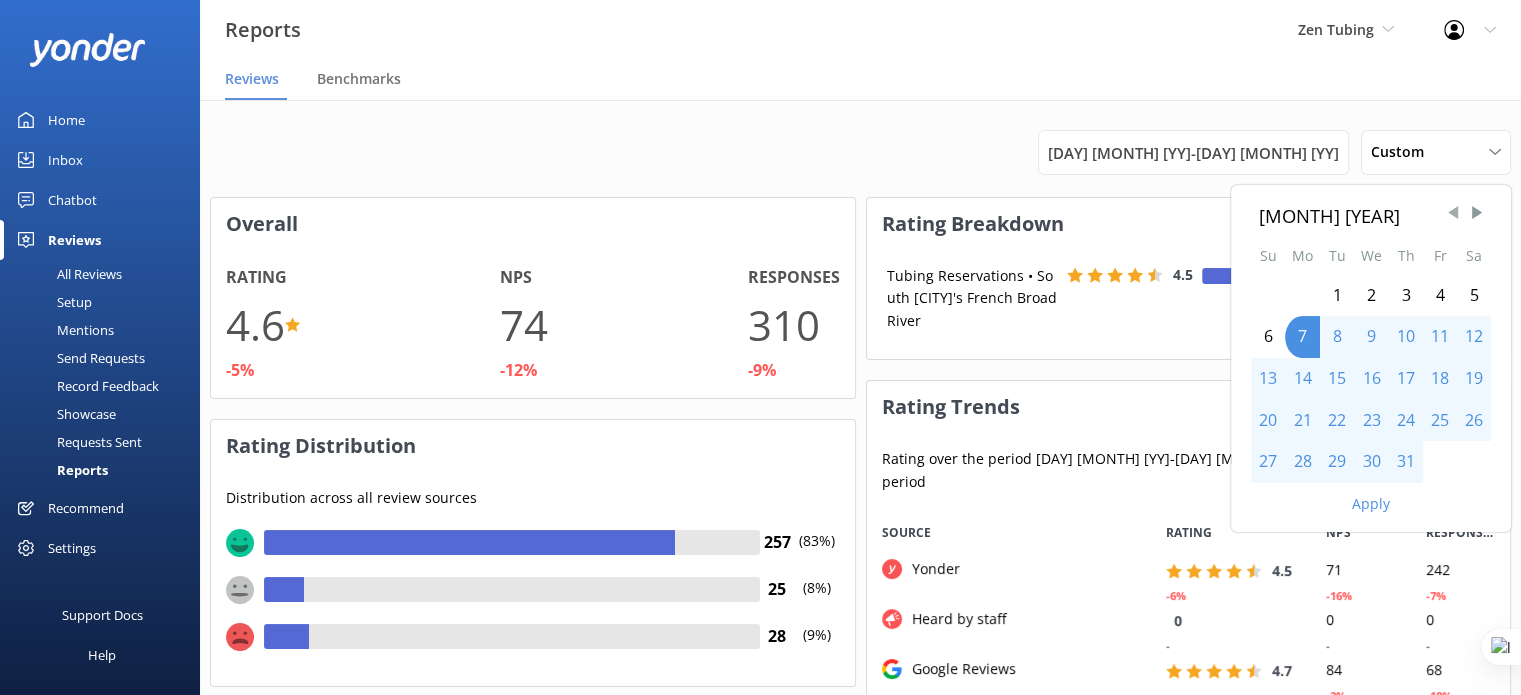 click at bounding box center [1453, 213] 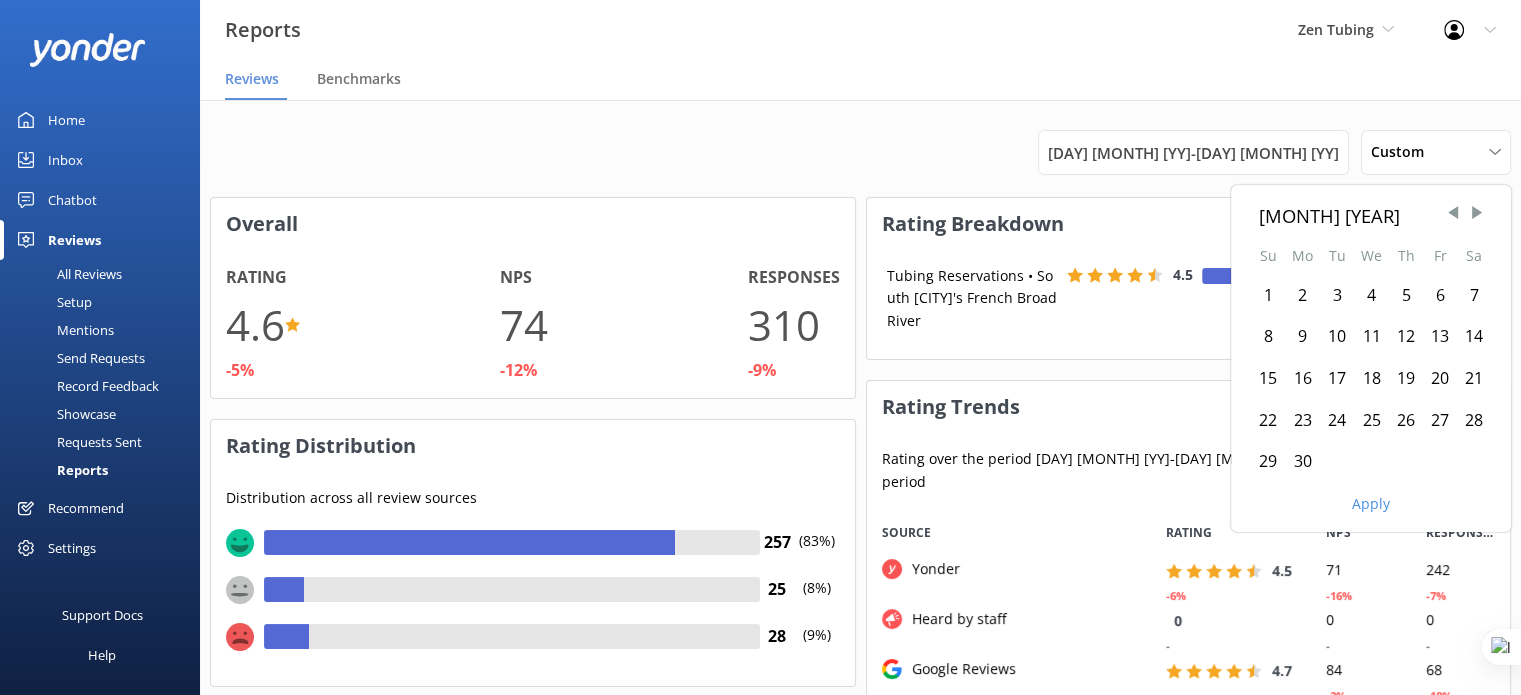 click on "1" at bounding box center (1268, 296) 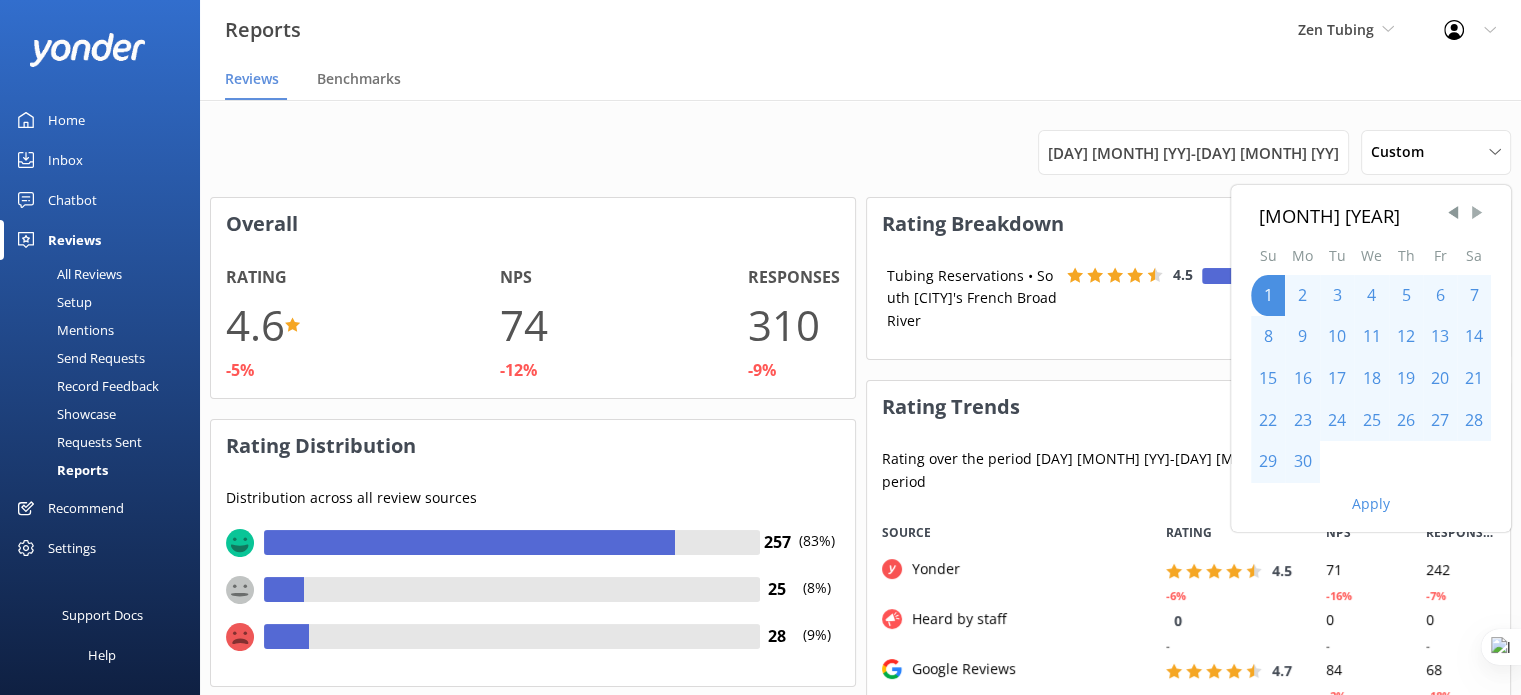 click at bounding box center (1477, 213) 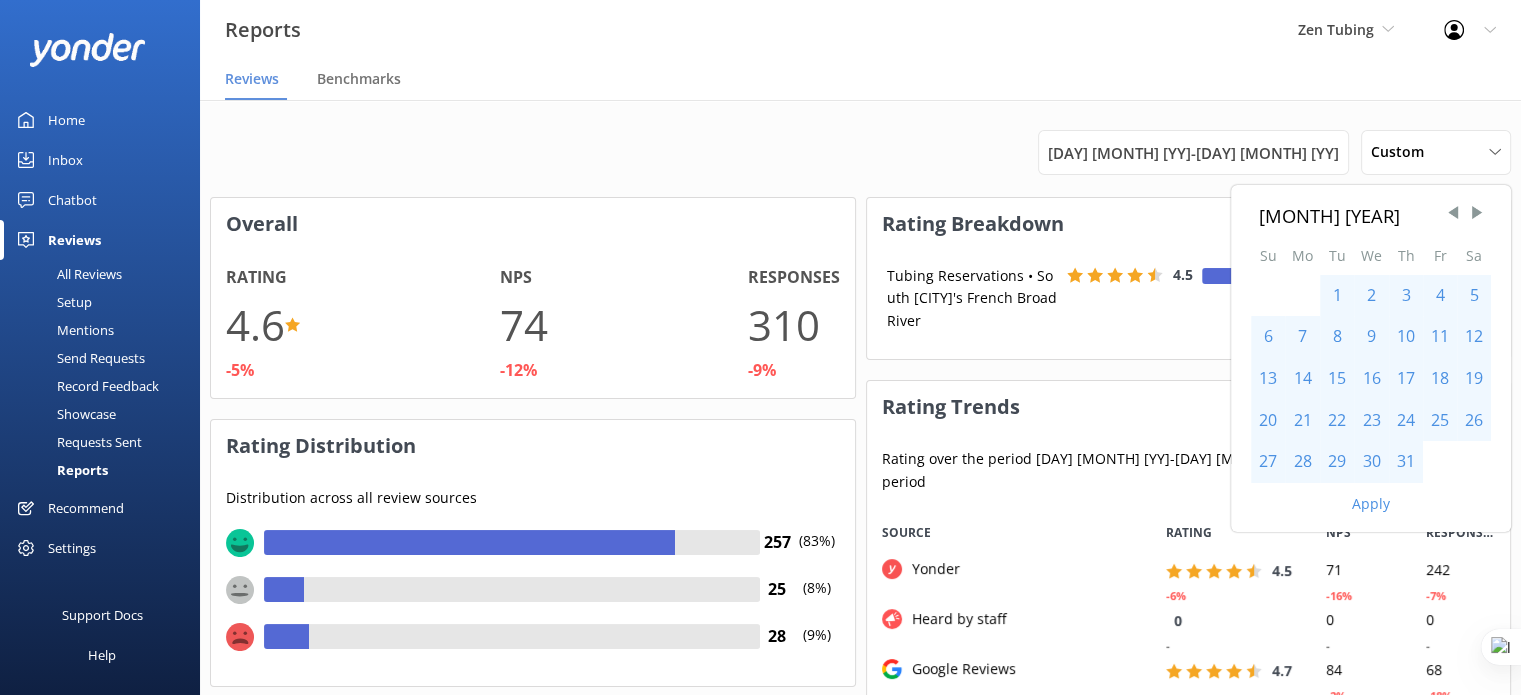 click on "31" at bounding box center (1406, 462) 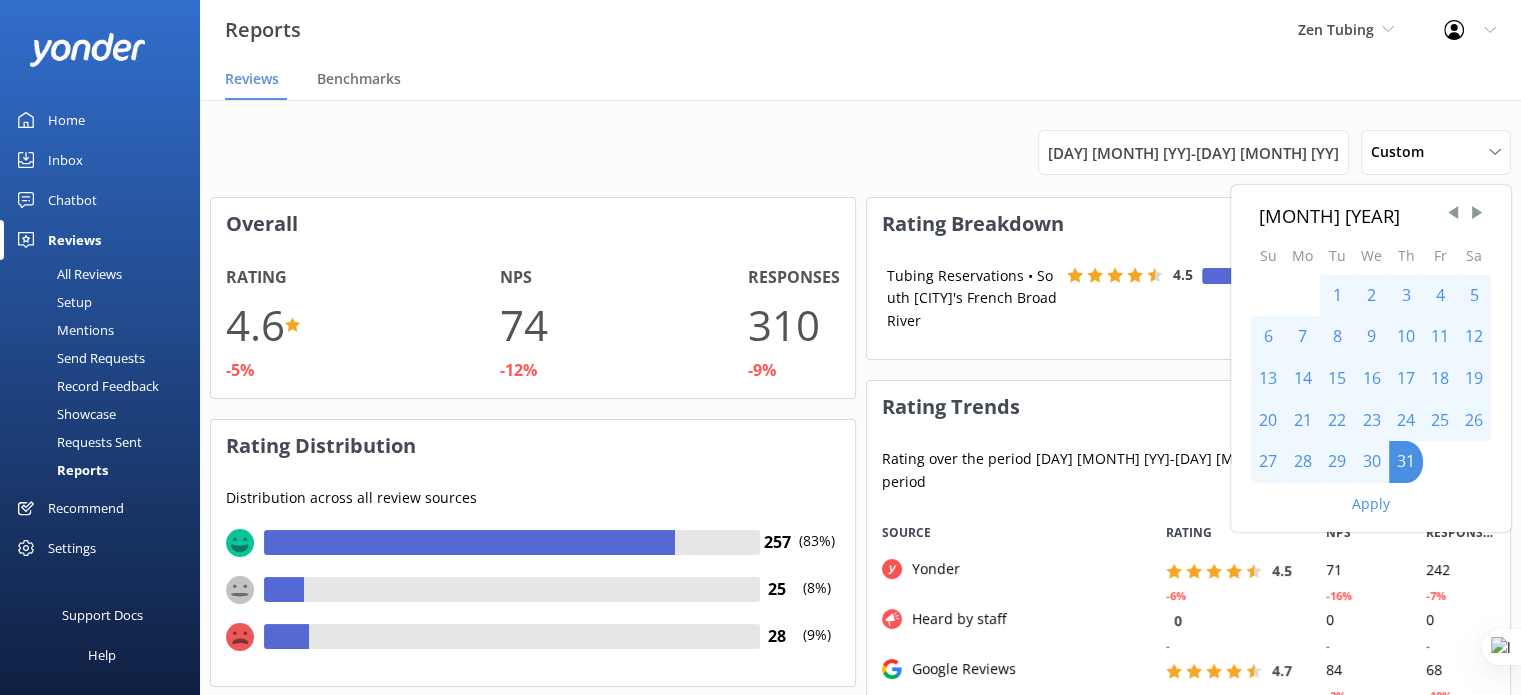 click on "Apply" at bounding box center (1371, 500) 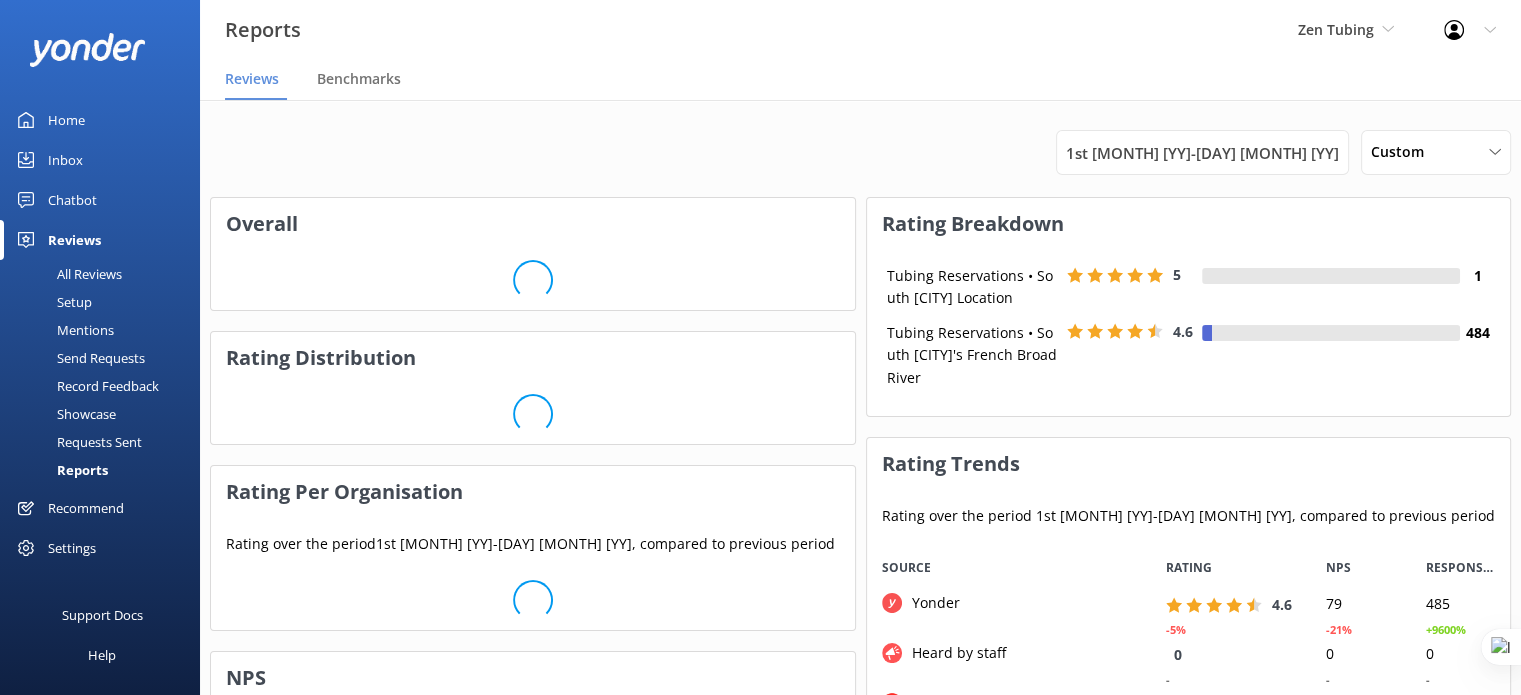 scroll, scrollTop: 16, scrollLeft: 16, axis: both 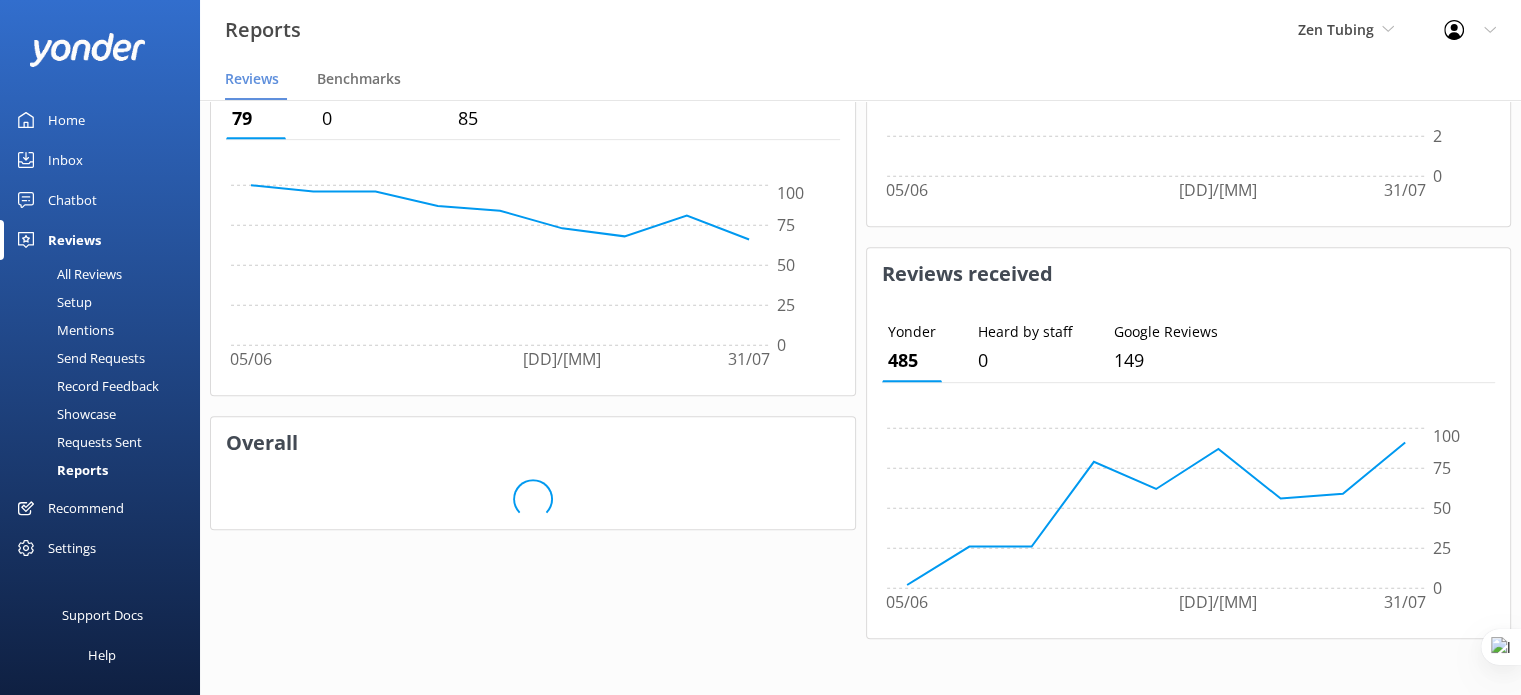 click on "Chatbot" at bounding box center (72, 200) 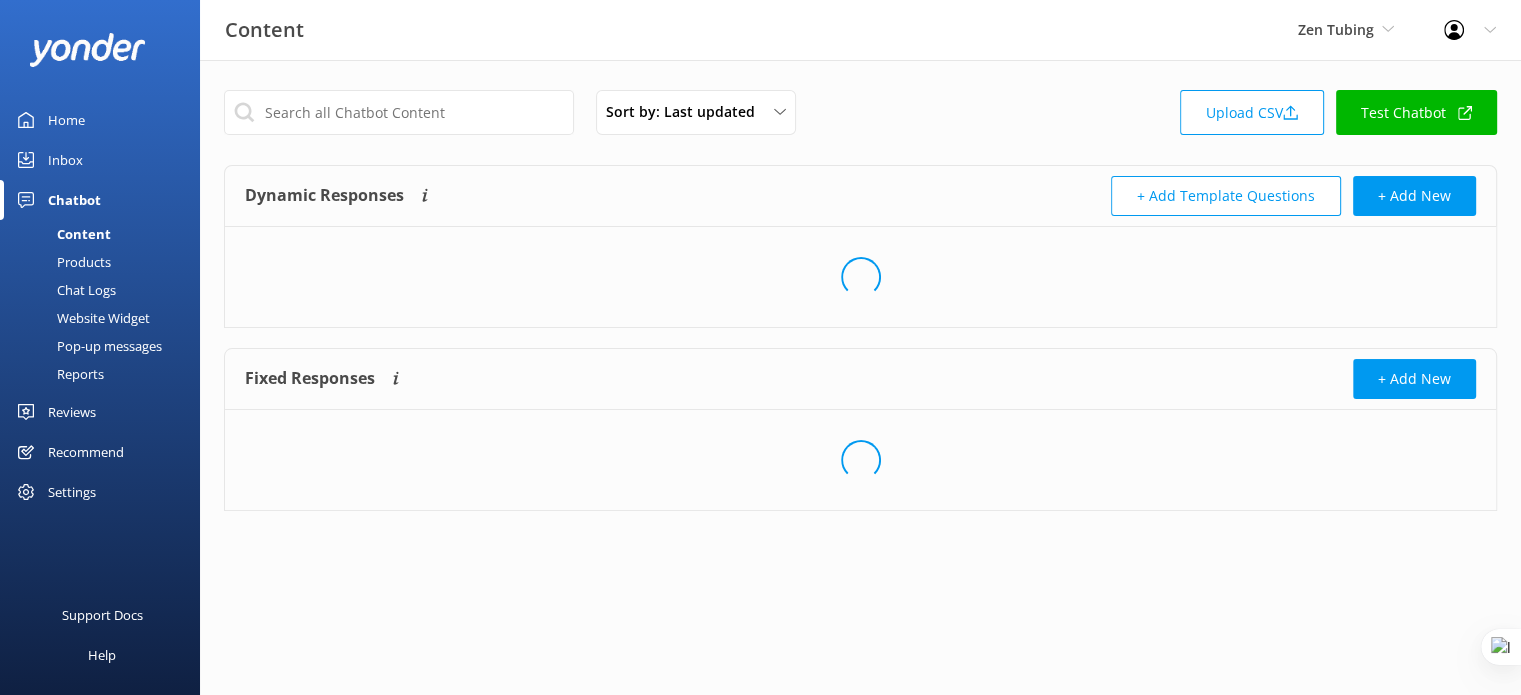 scroll, scrollTop: 0, scrollLeft: 0, axis: both 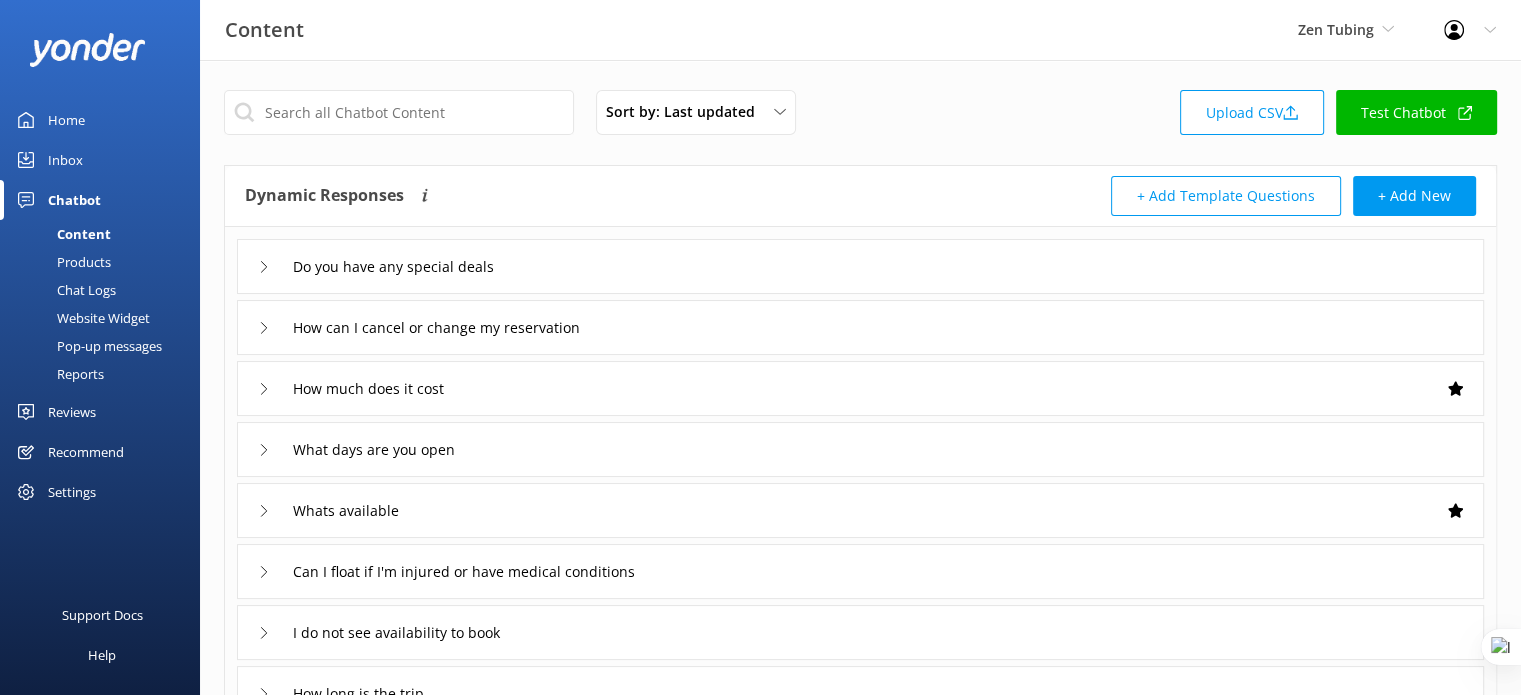 click on "Reports" at bounding box center (58, 374) 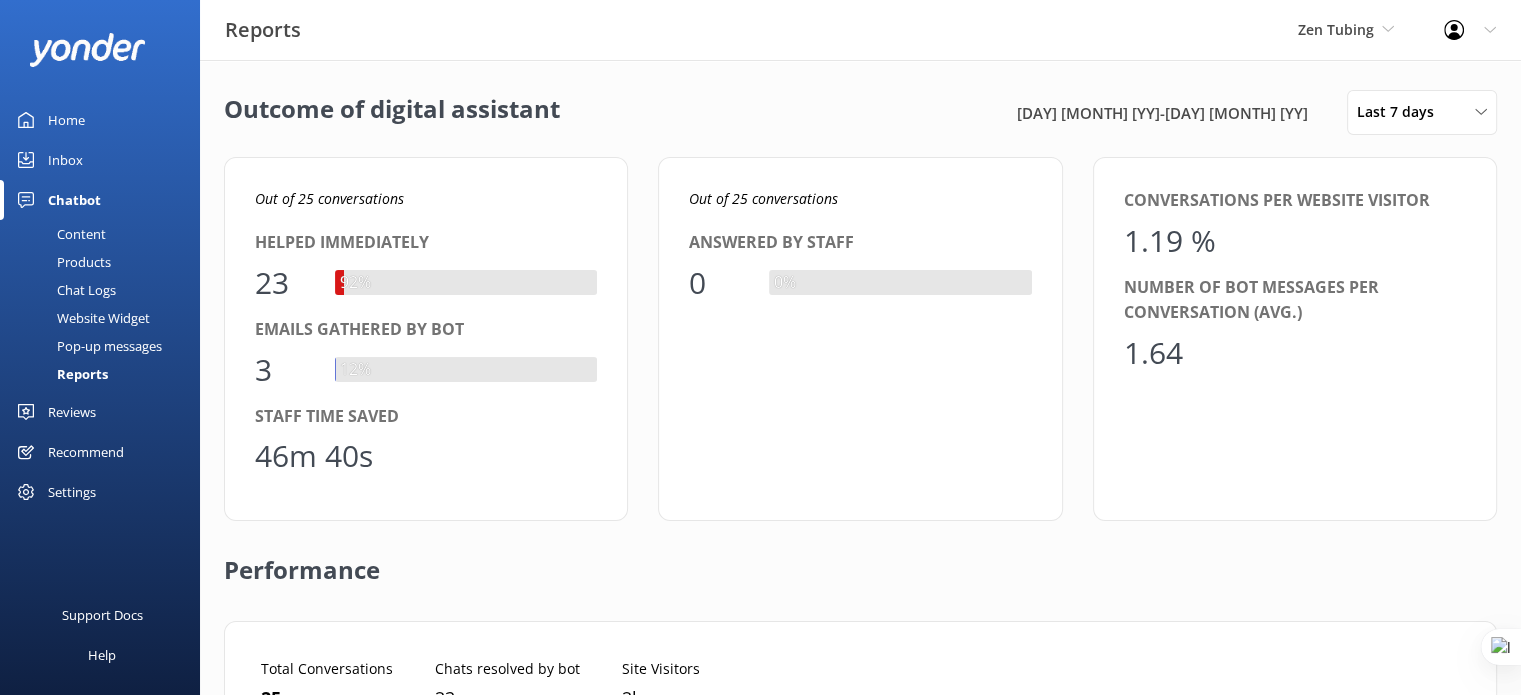 scroll, scrollTop: 16, scrollLeft: 16, axis: both 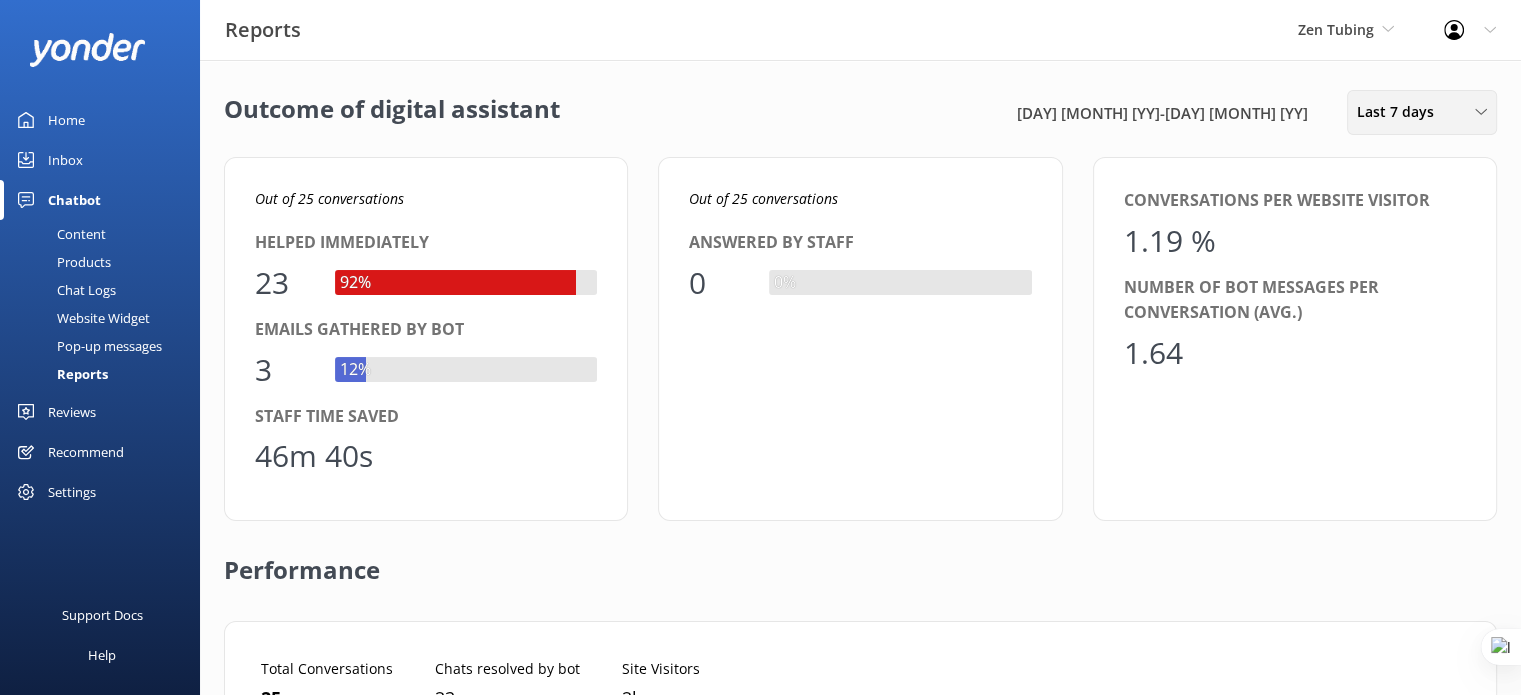 click on "Last 7 days" at bounding box center (1422, 112) 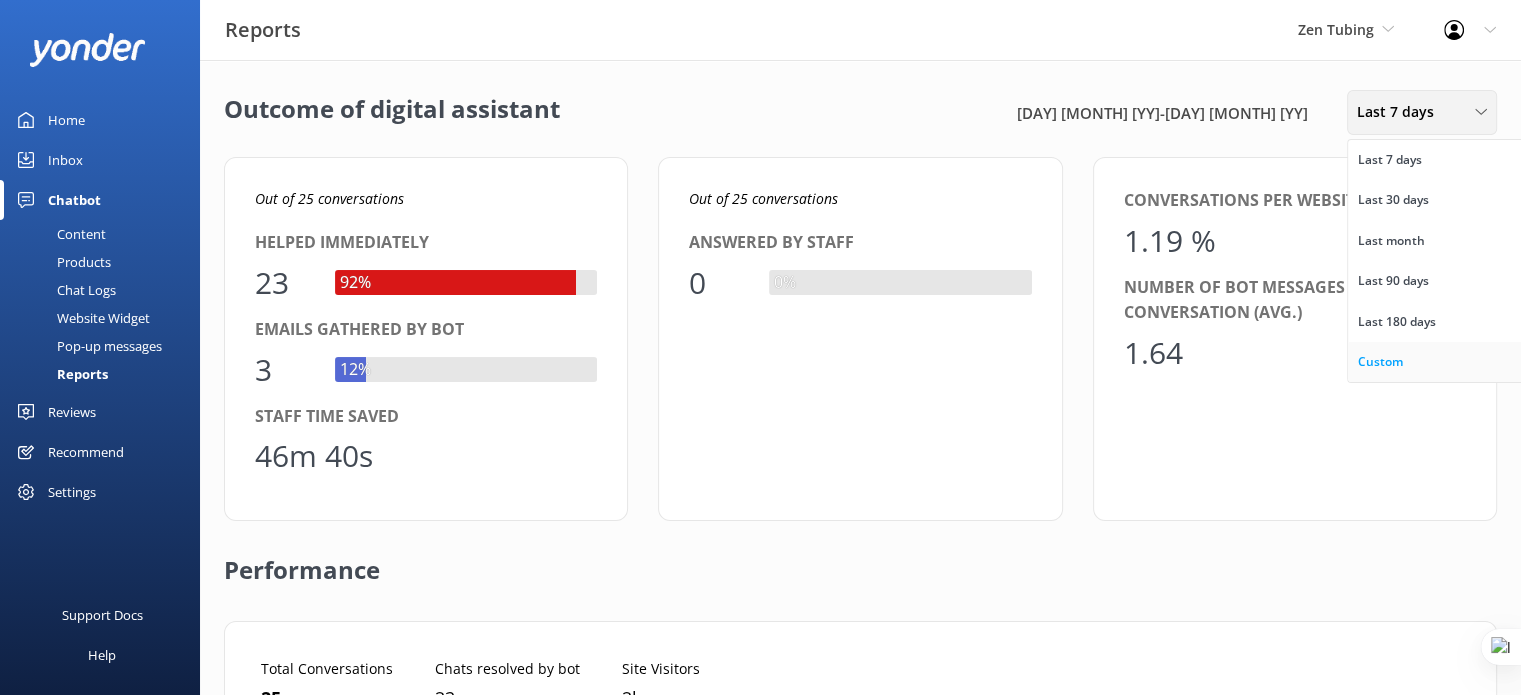 click on "Custom" at bounding box center (1380, 362) 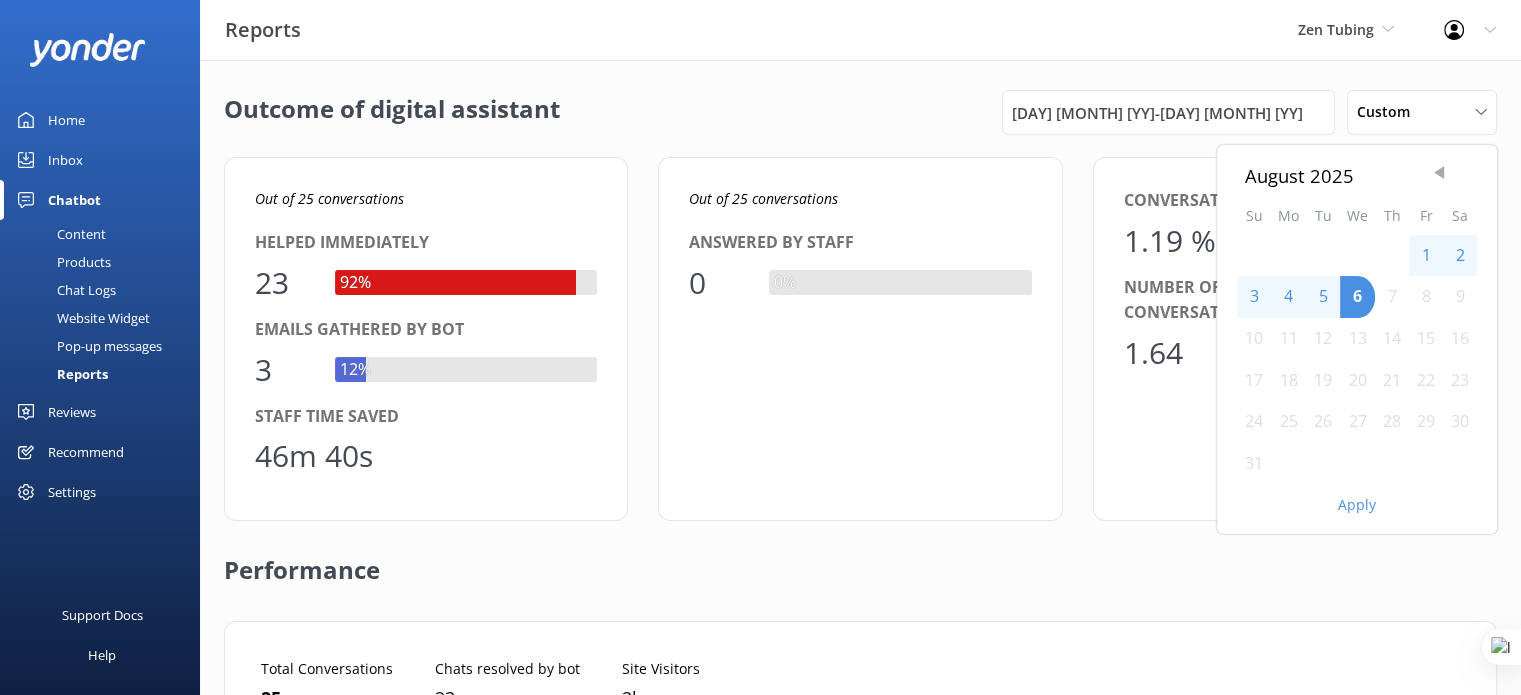 click at bounding box center (1439, 173) 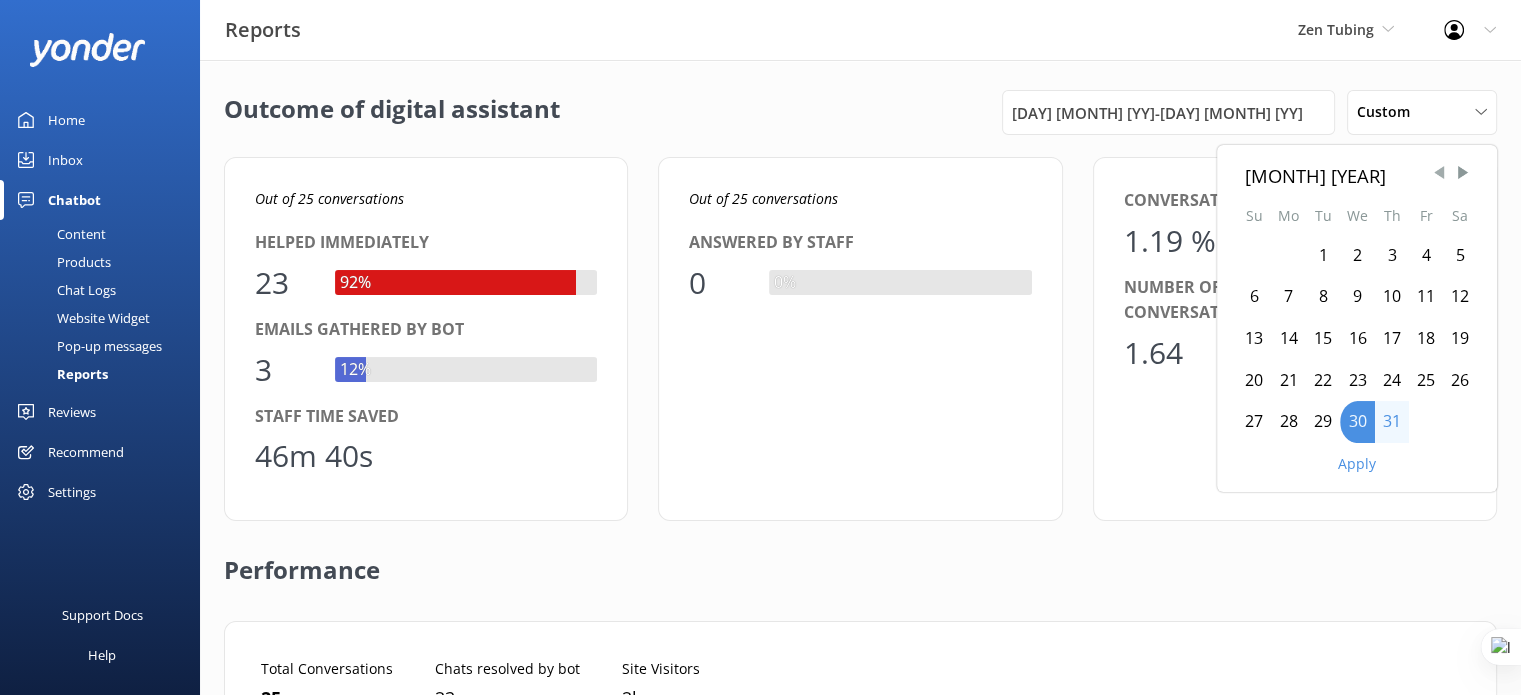 click at bounding box center (1439, 173) 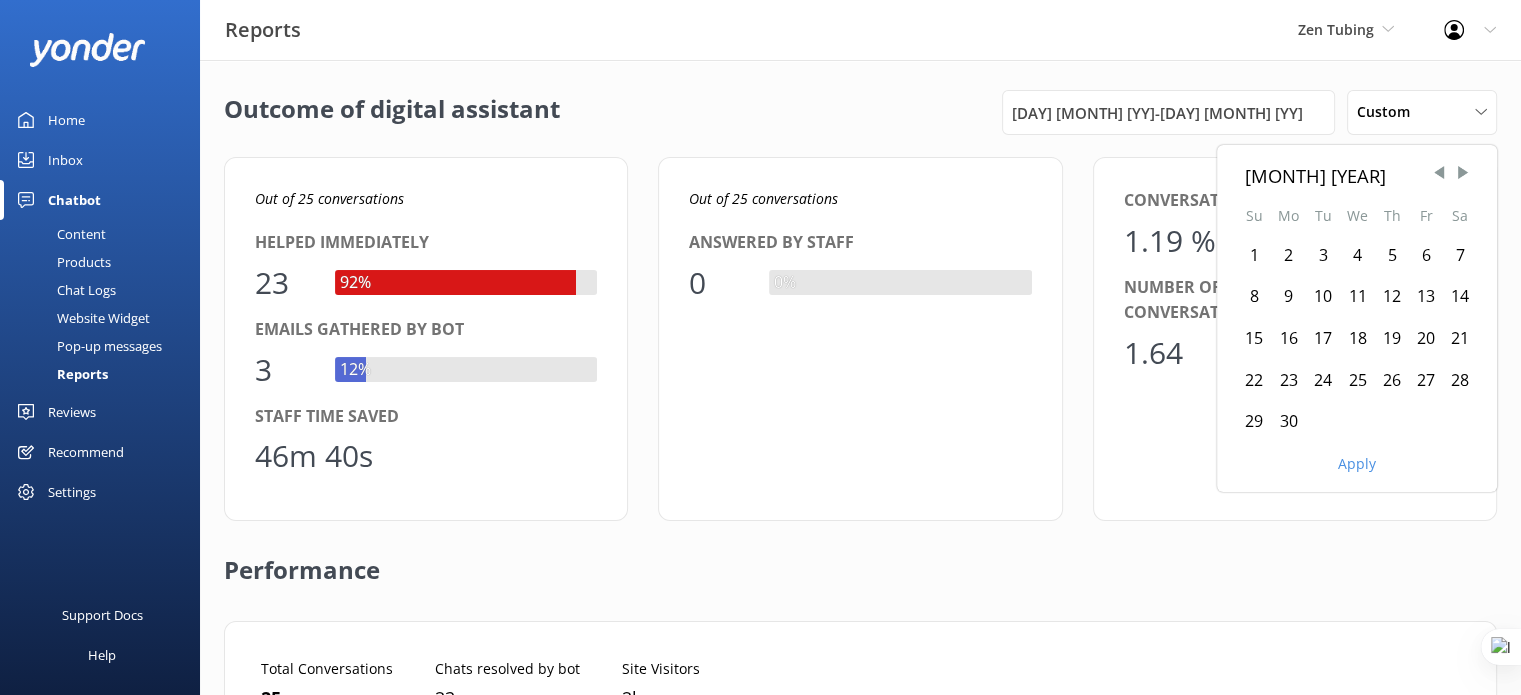 click on "1" at bounding box center (1254, 256) 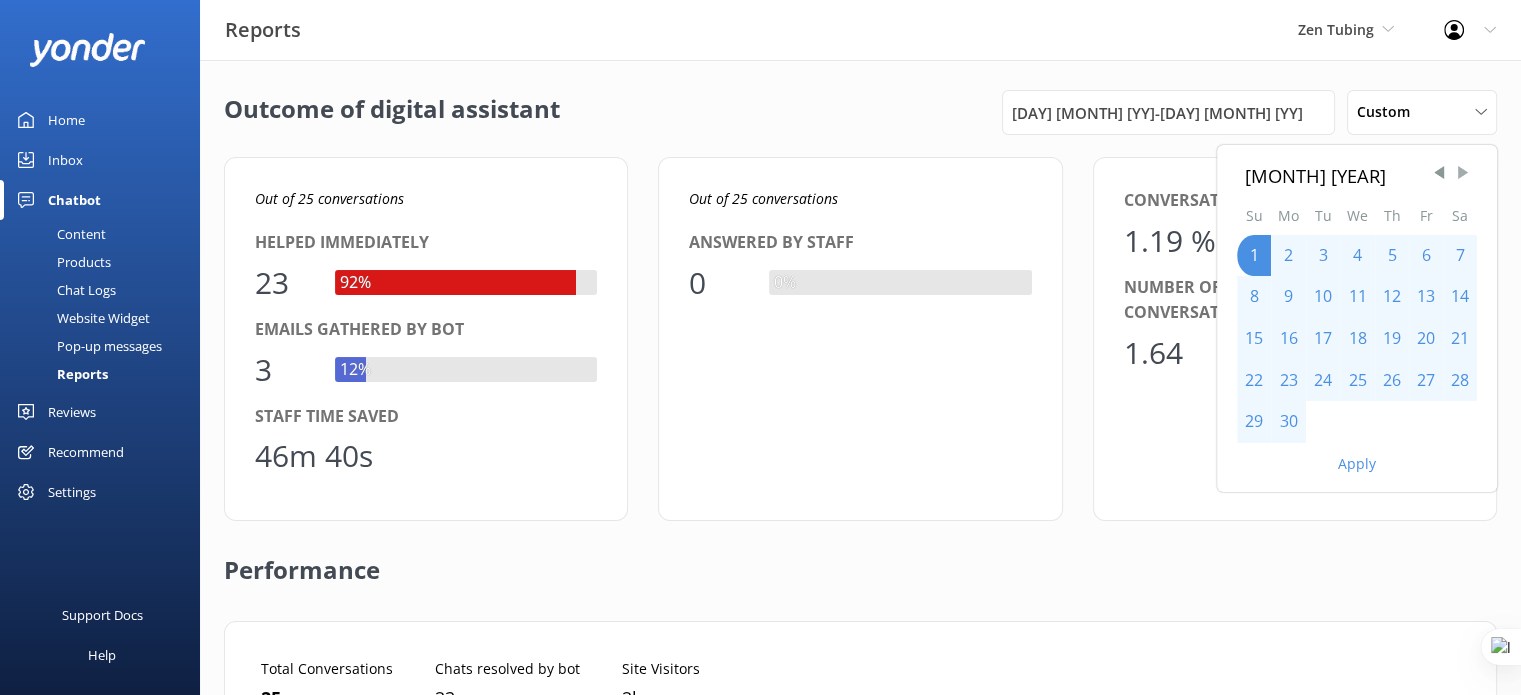 click at bounding box center [1463, 173] 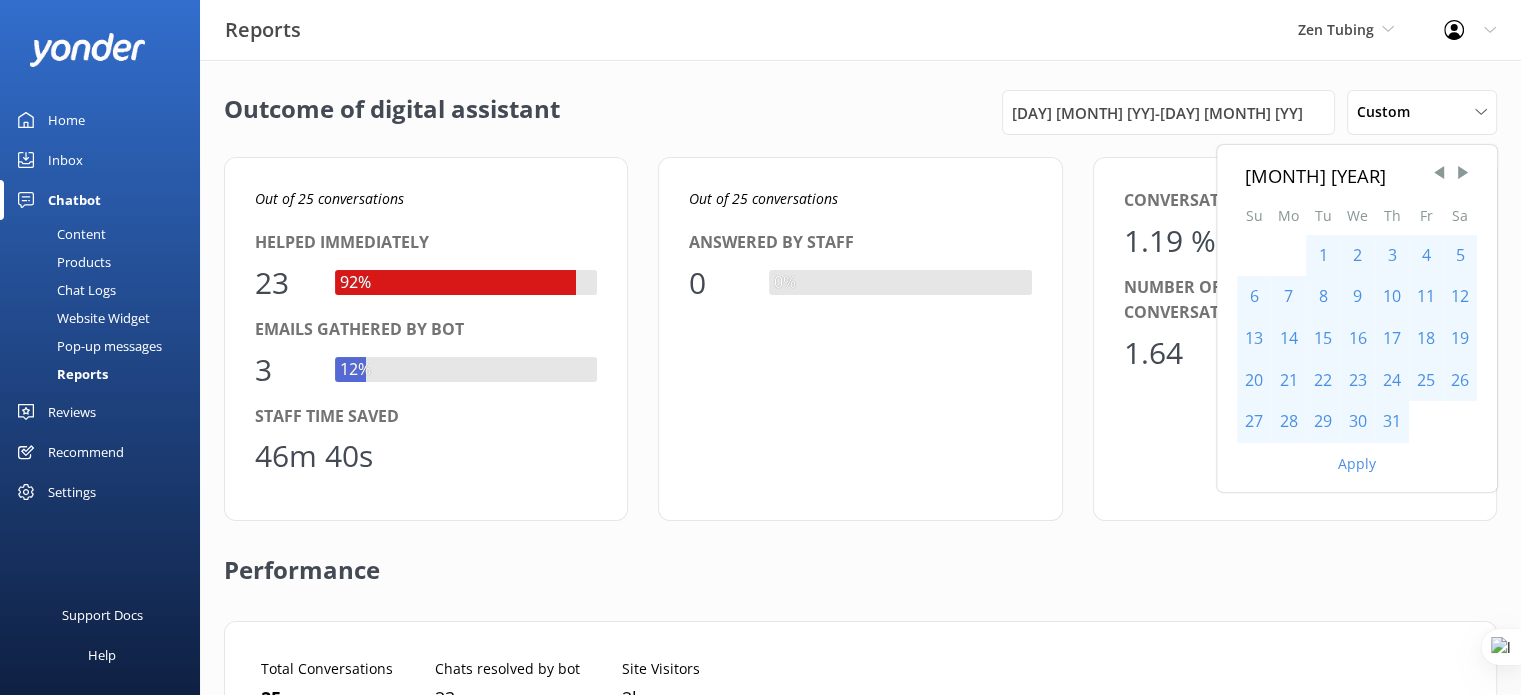 click on "31" at bounding box center [1392, 422] 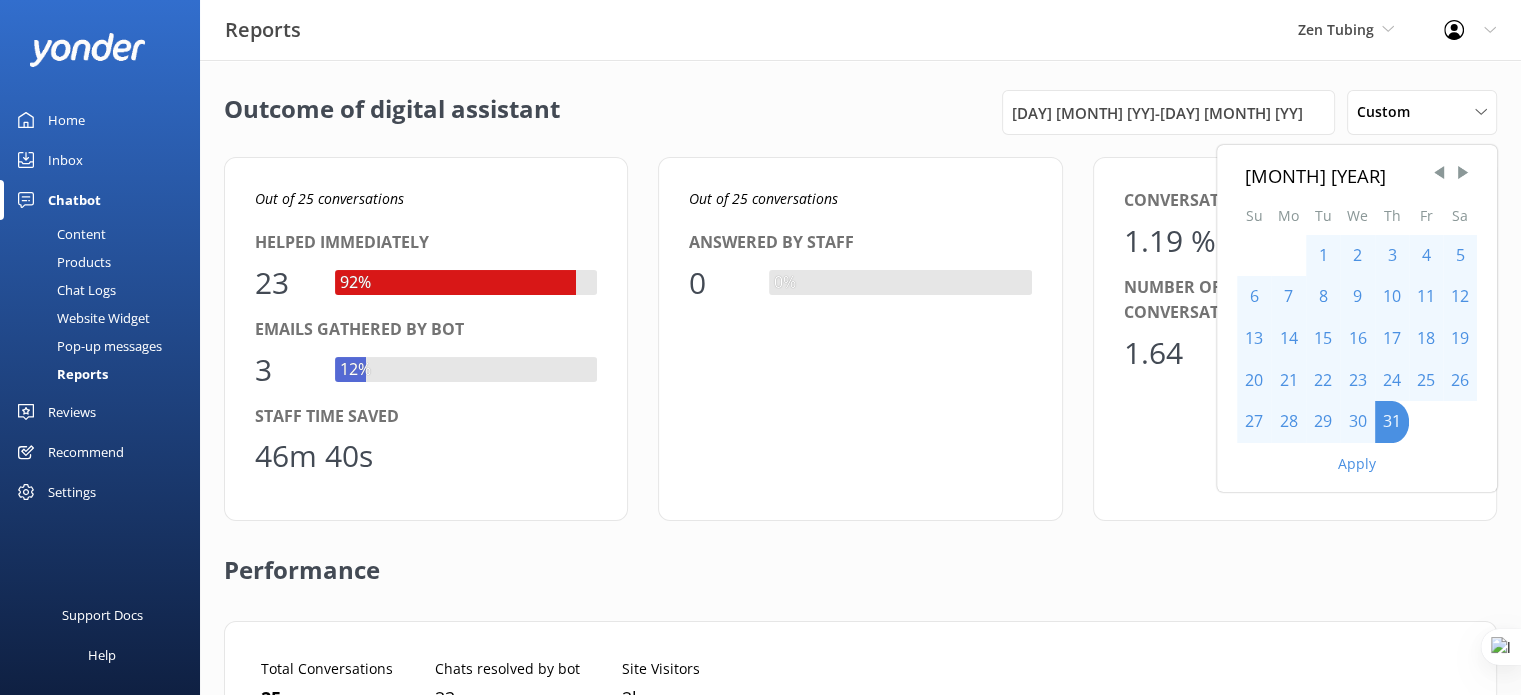 click on "Apply" at bounding box center (1357, 464) 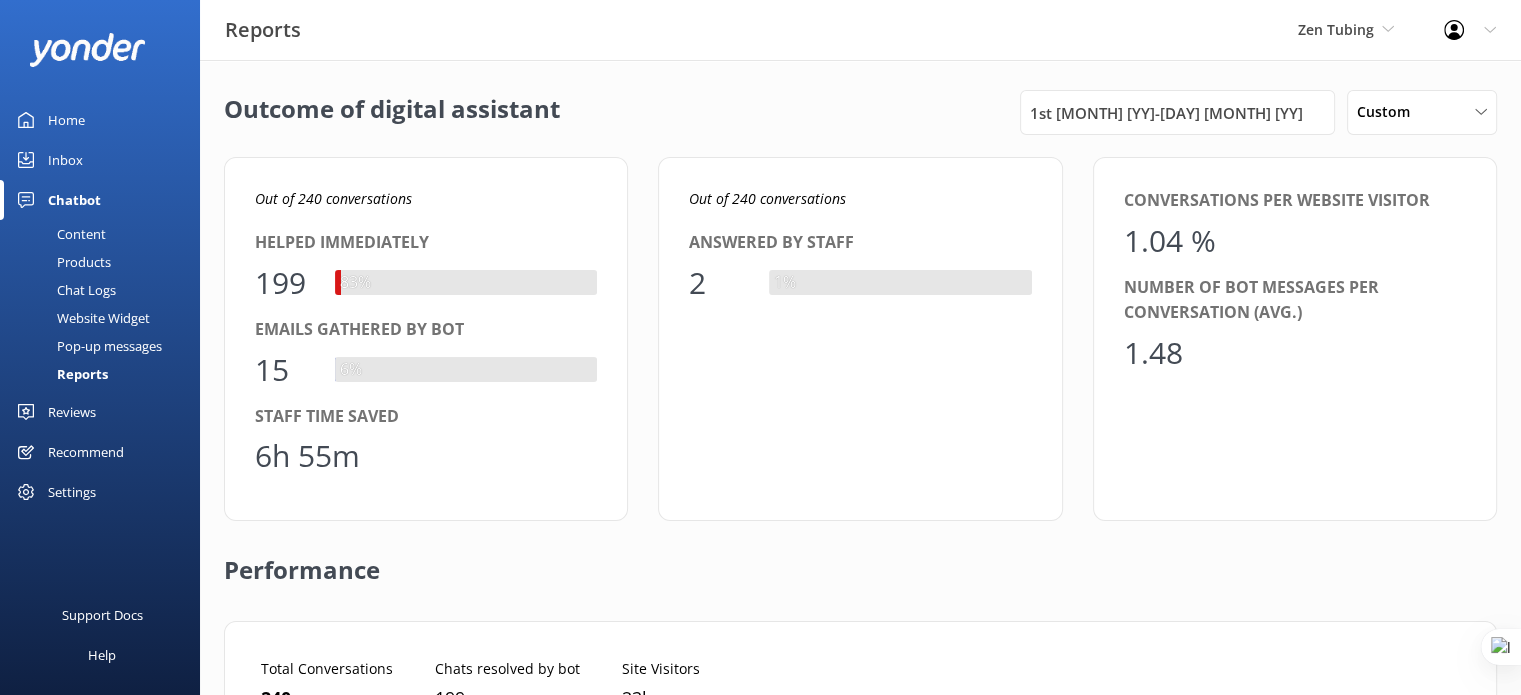 scroll, scrollTop: 16, scrollLeft: 16, axis: both 